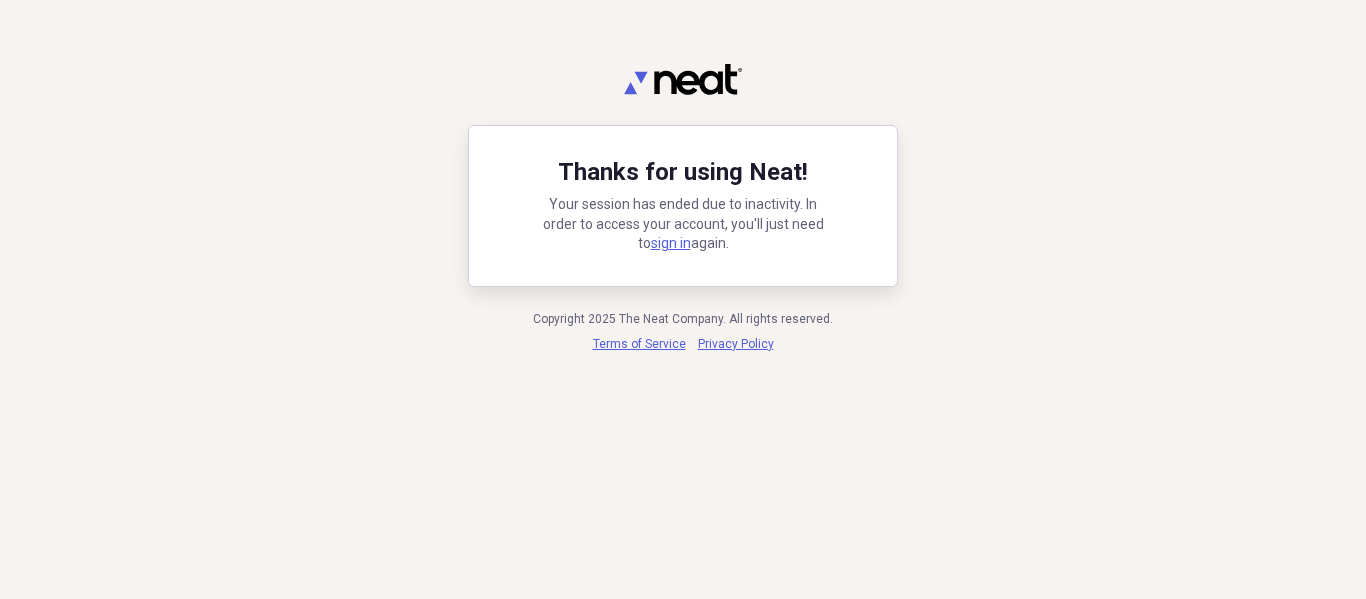 scroll, scrollTop: 0, scrollLeft: 0, axis: both 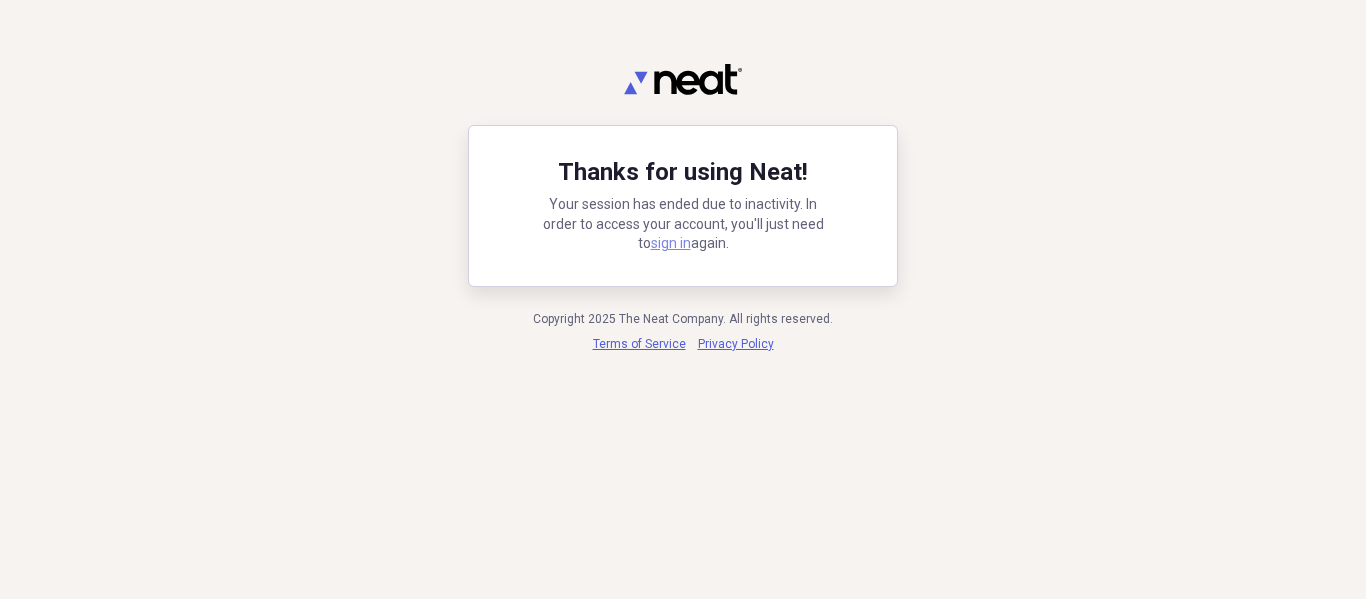 click on "sign in" at bounding box center (671, 243) 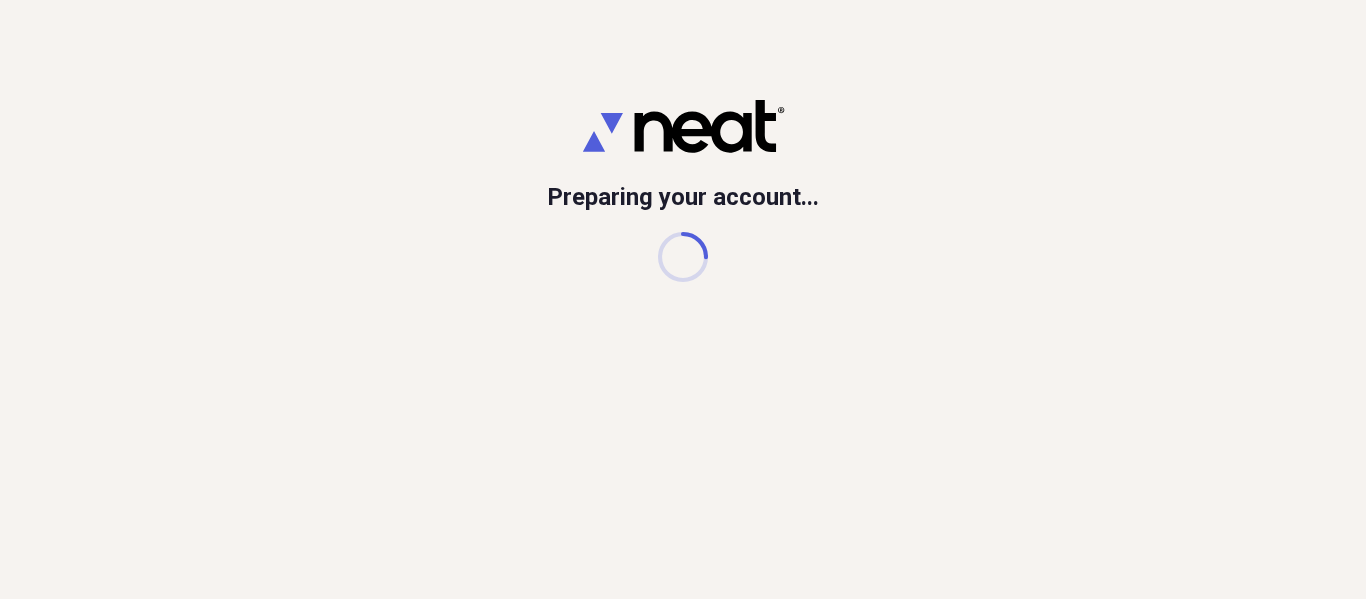 scroll, scrollTop: 0, scrollLeft: 0, axis: both 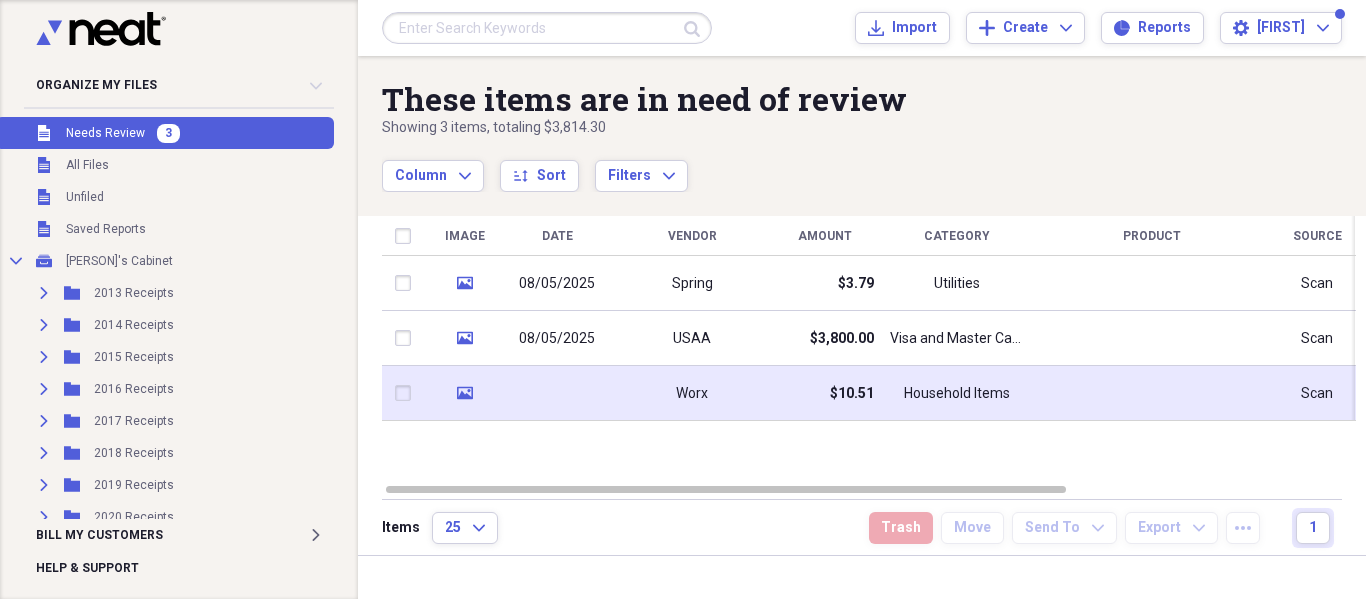 click on "Worx" at bounding box center (692, 393) 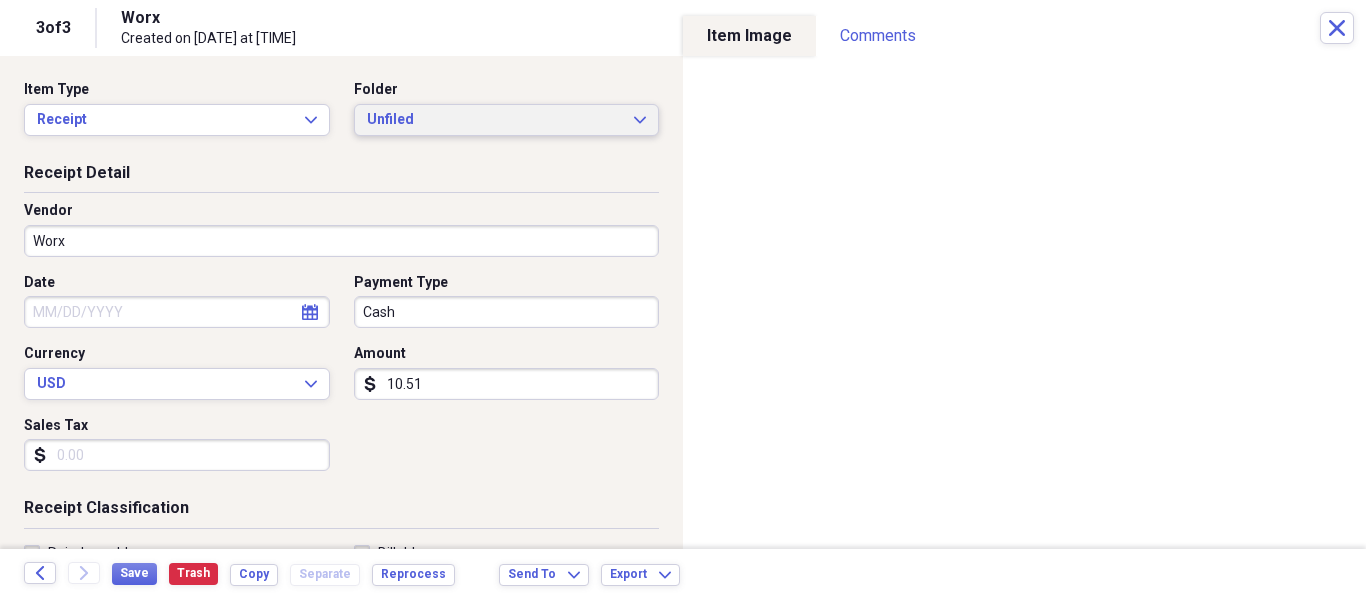 click on "Expand" 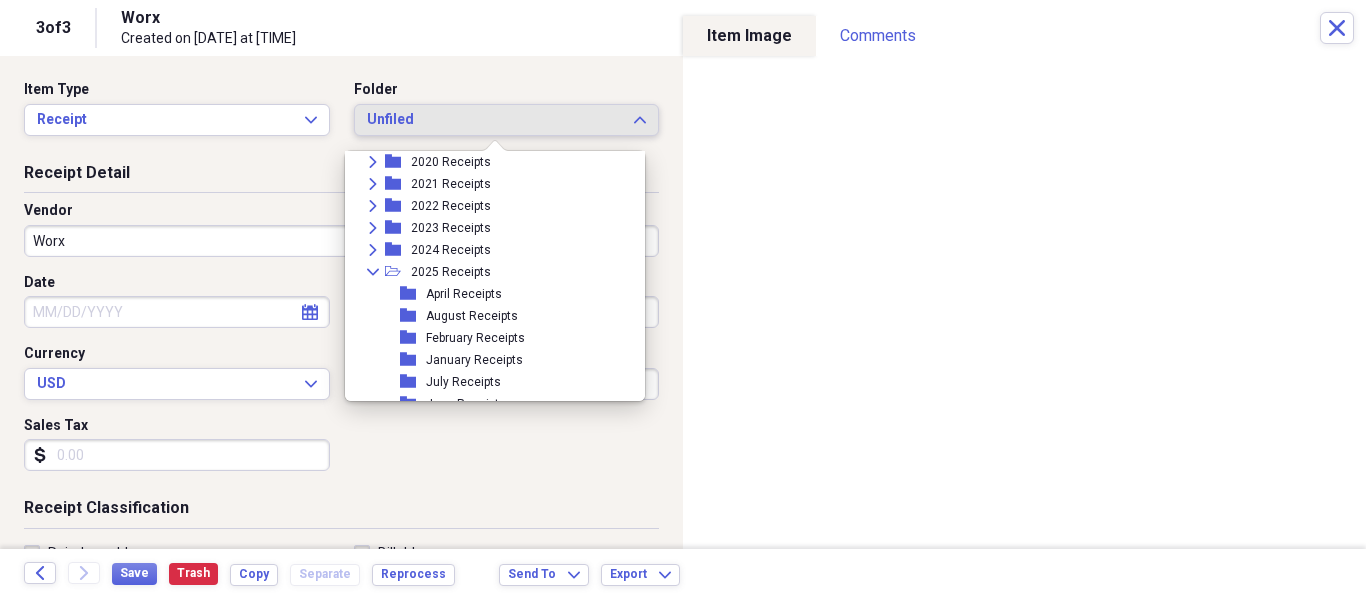 scroll, scrollTop: 300, scrollLeft: 0, axis: vertical 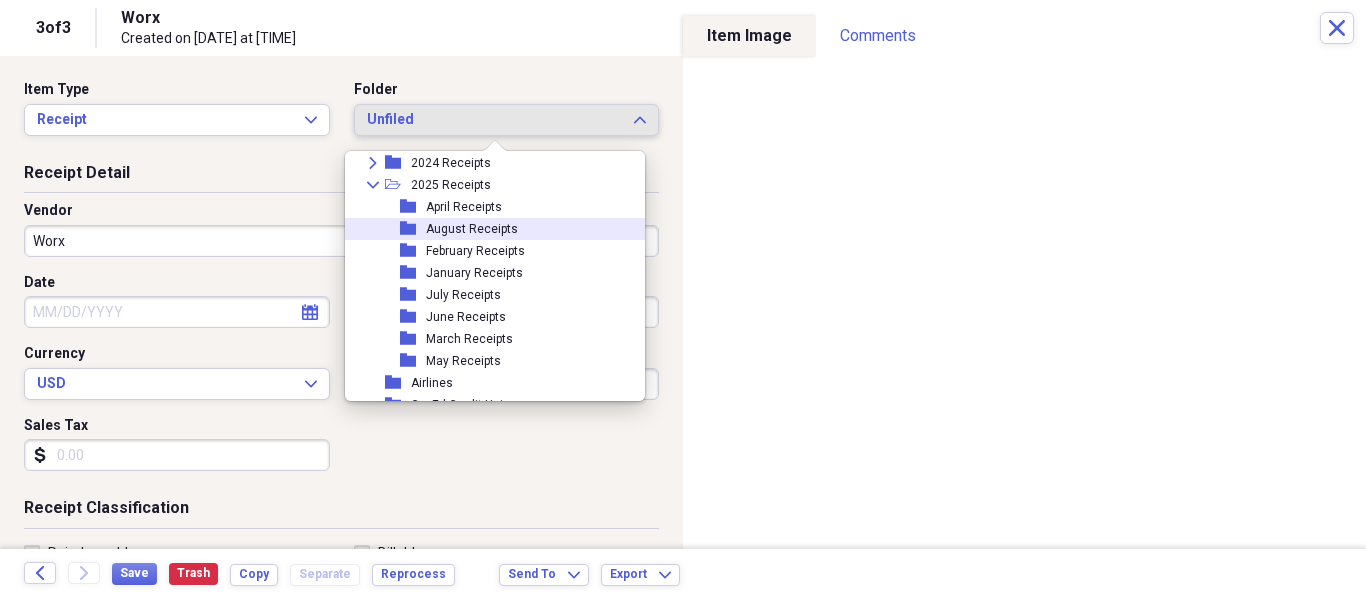 click on "August Receipts" at bounding box center [472, 229] 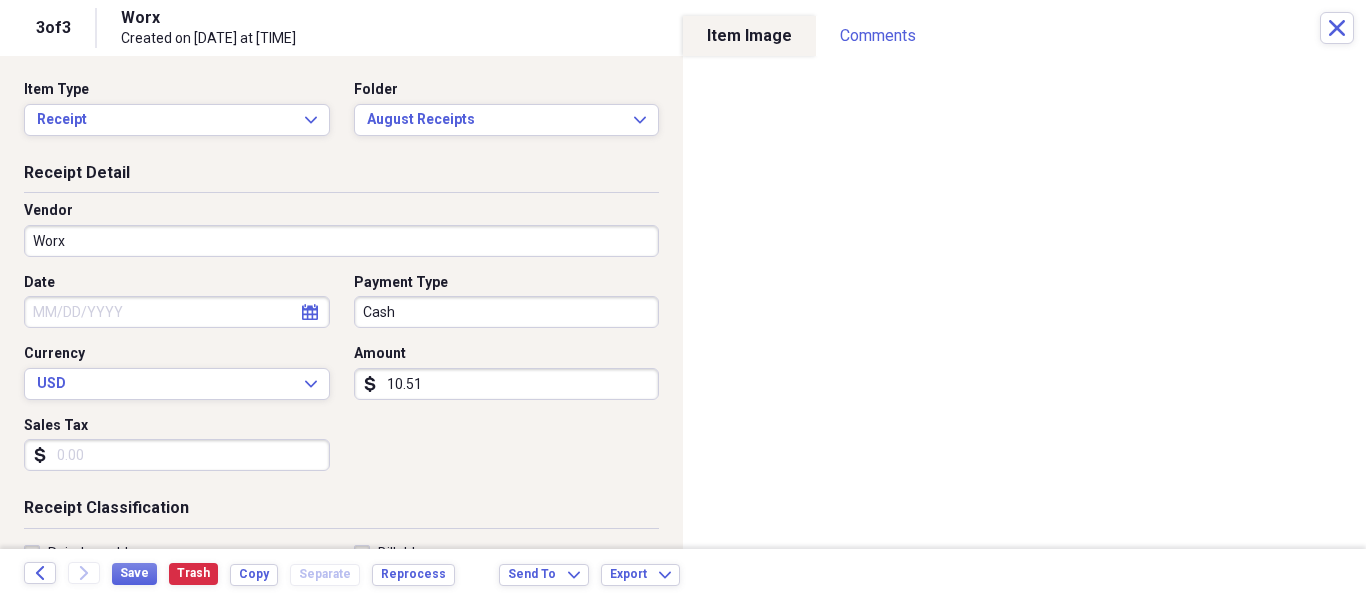 click on "calendar" 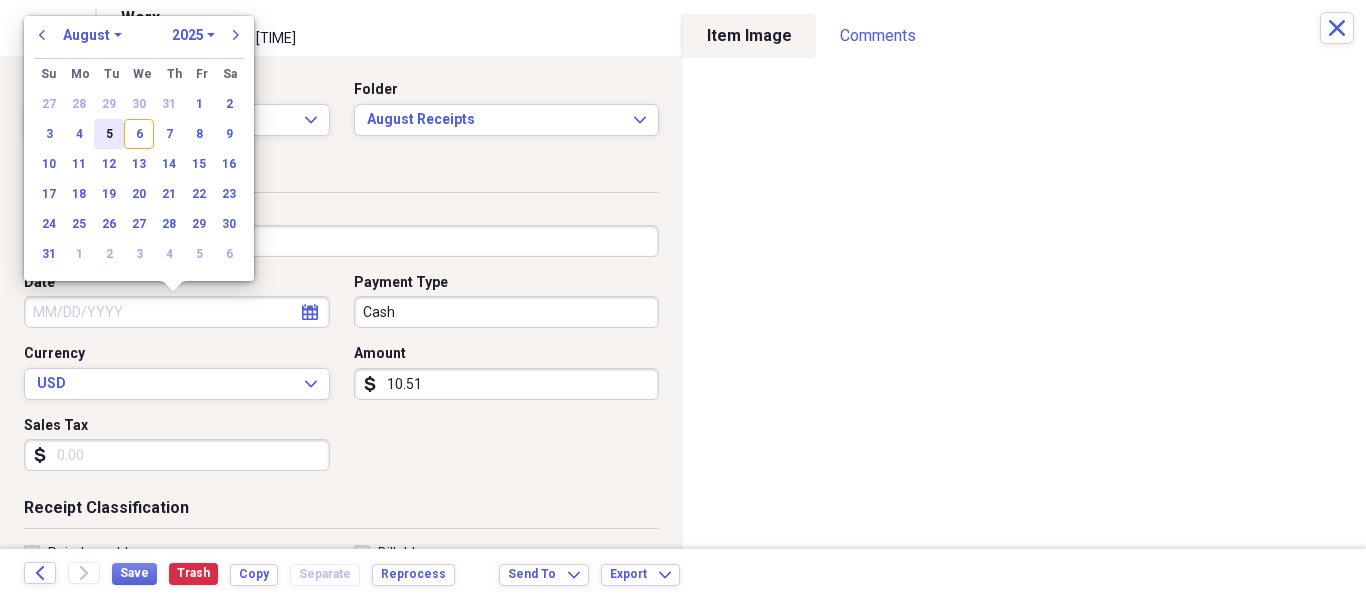 click on "5" at bounding box center [109, 134] 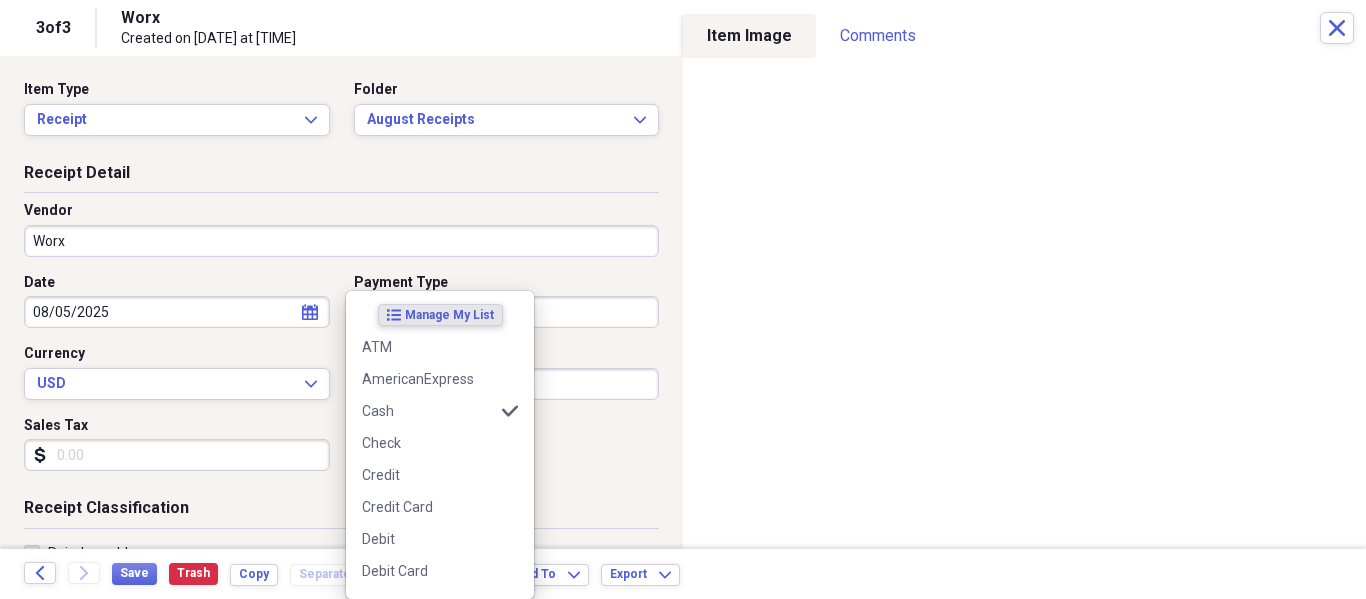 click on "Organize My Files 2 Collapse Unfiled Needs Review 2 Unfiled All Files Unfiled Unfiled Unfiled Saved Reports Collapse My Cabinet [PERSON]'s Cabinet Add Folder Expand Folder 2013 Receipts Add Folder Expand Folder 2014 Receipts Add Folder Expand Folder 2015 Receipts Add Folder Expand Folder 2016 Receipts Add Folder Expand Folder 2017 Receipts Add Folder Expand Folder 2018 Receipts Add Folder Expand Folder 2019 Receipts Add Folder Expand Folder 2020 Receipts Add Folder Expand Folder 2021 Receipts Add Folder Expand Folder 2022 Receipts Add Folder Expand Folder 2023 Receipts Add Folder Expand Folder 2024 Receipts Add Folder Collapse Open Folder 2025 Receipts Add Folder Folder April Receipts Add Folder Folder August Receipts Add Folder Folder February Receipts Add Folder Folder January Receipts Add Folder Folder July Receipts Add Folder Folder June Receipts Add Folder Folder March Receipts Add Folder Folder May Receipts Add Folder Folder Airlines Add Folder Folder CapEd Credit Union Add Folder Folder Add Folder FCC" at bounding box center (683, 299) 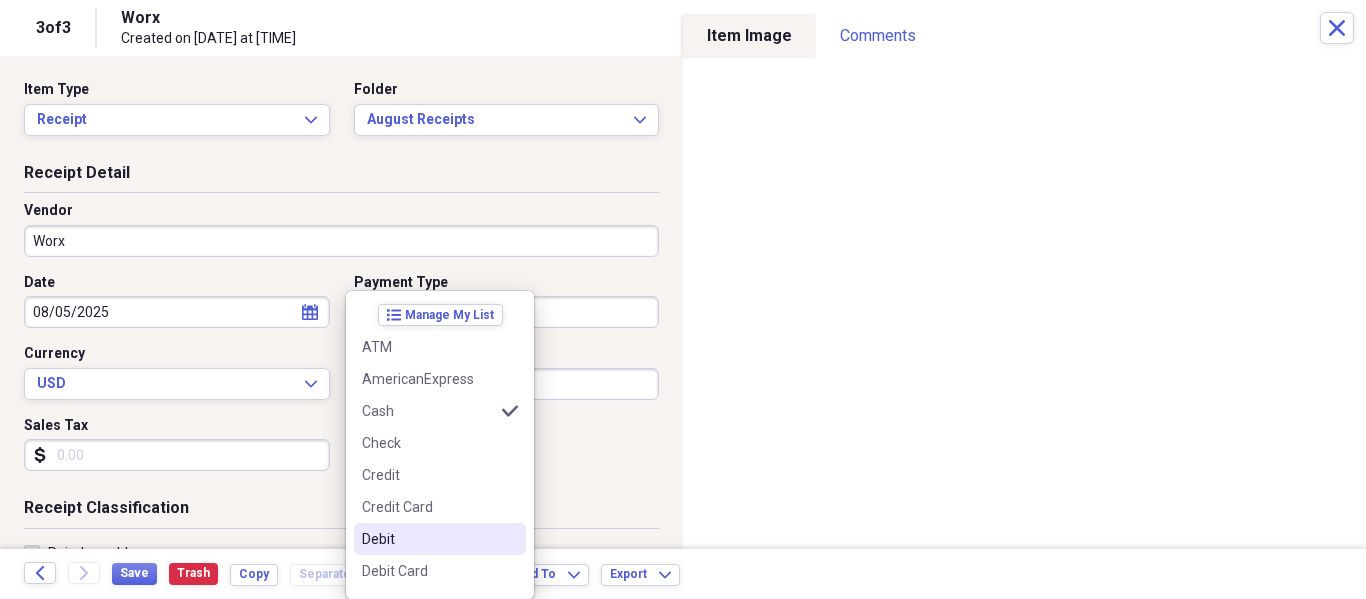 click on "Debit" at bounding box center [428, 539] 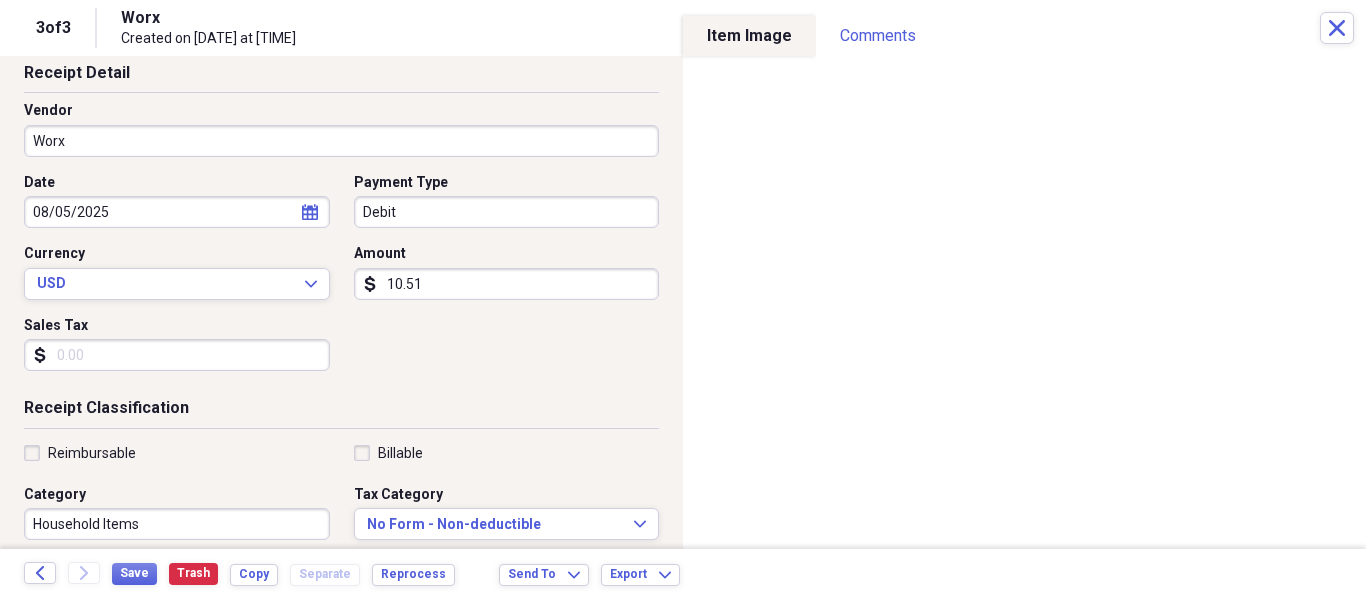 scroll, scrollTop: 200, scrollLeft: 0, axis: vertical 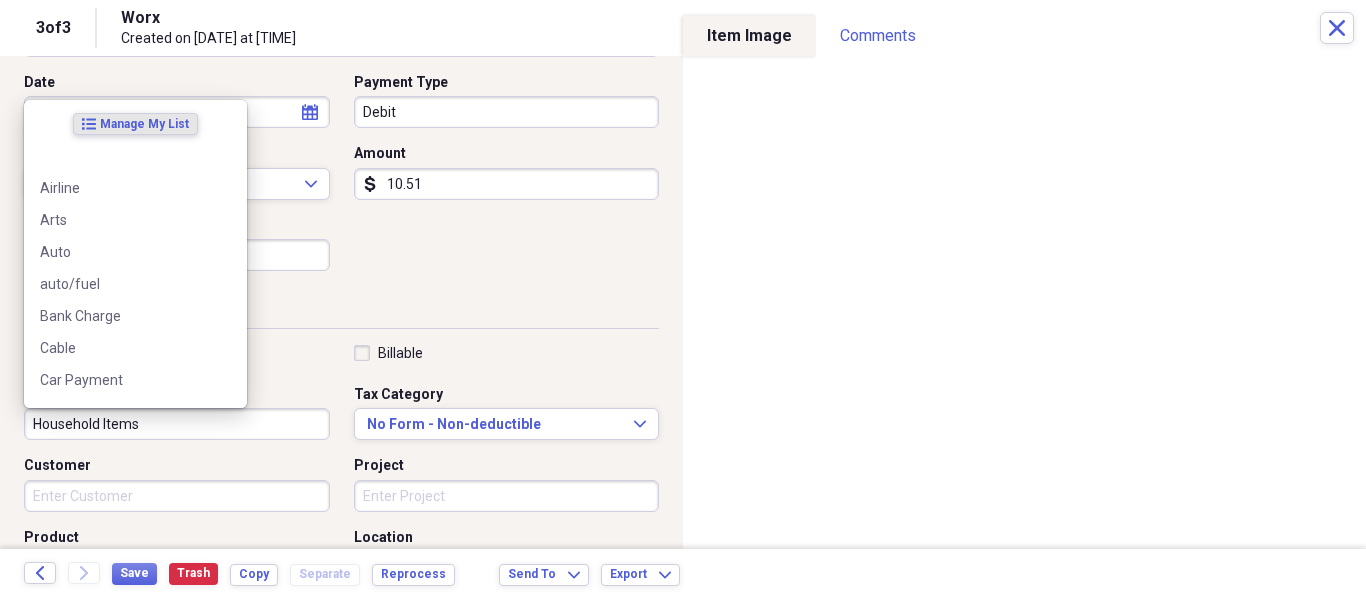 click on "Household Items" at bounding box center (177, 424) 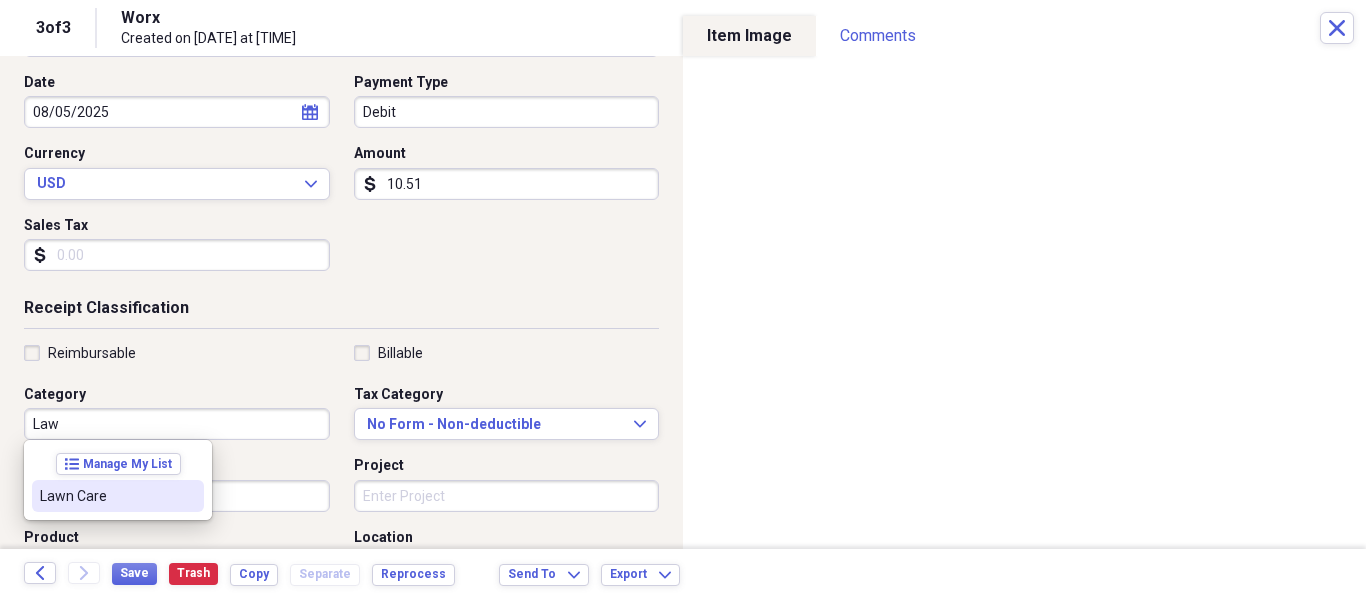 click on "Lawn Care" at bounding box center (106, 496) 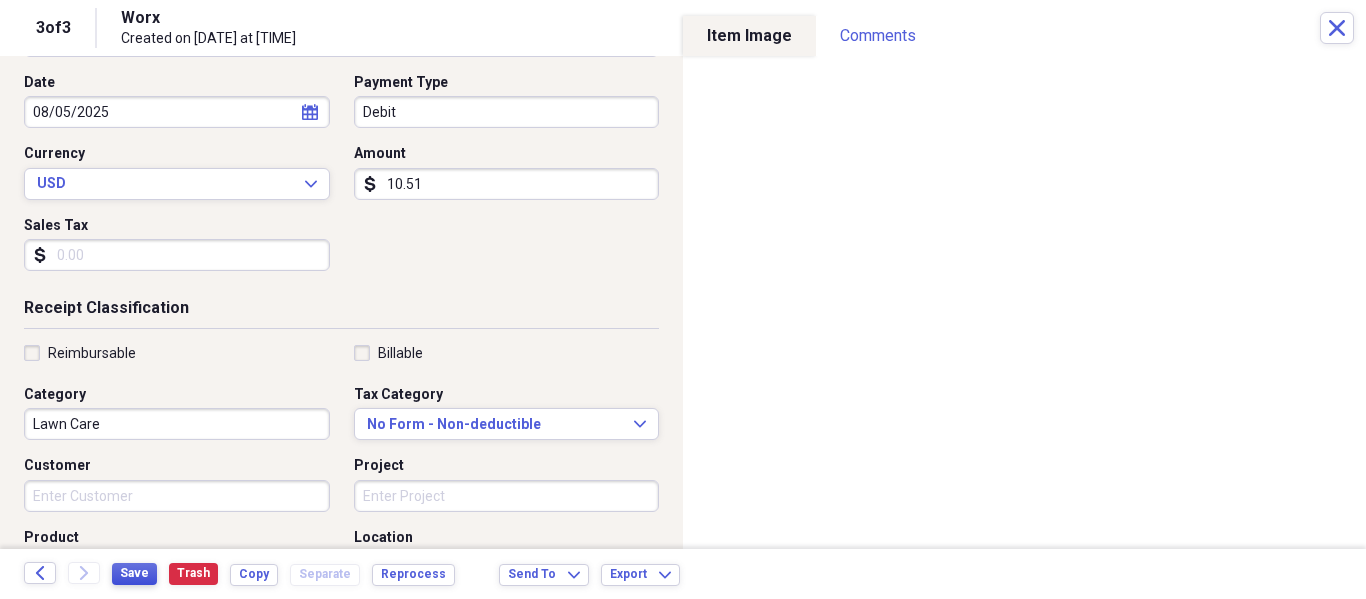 click on "Save" at bounding box center (134, 573) 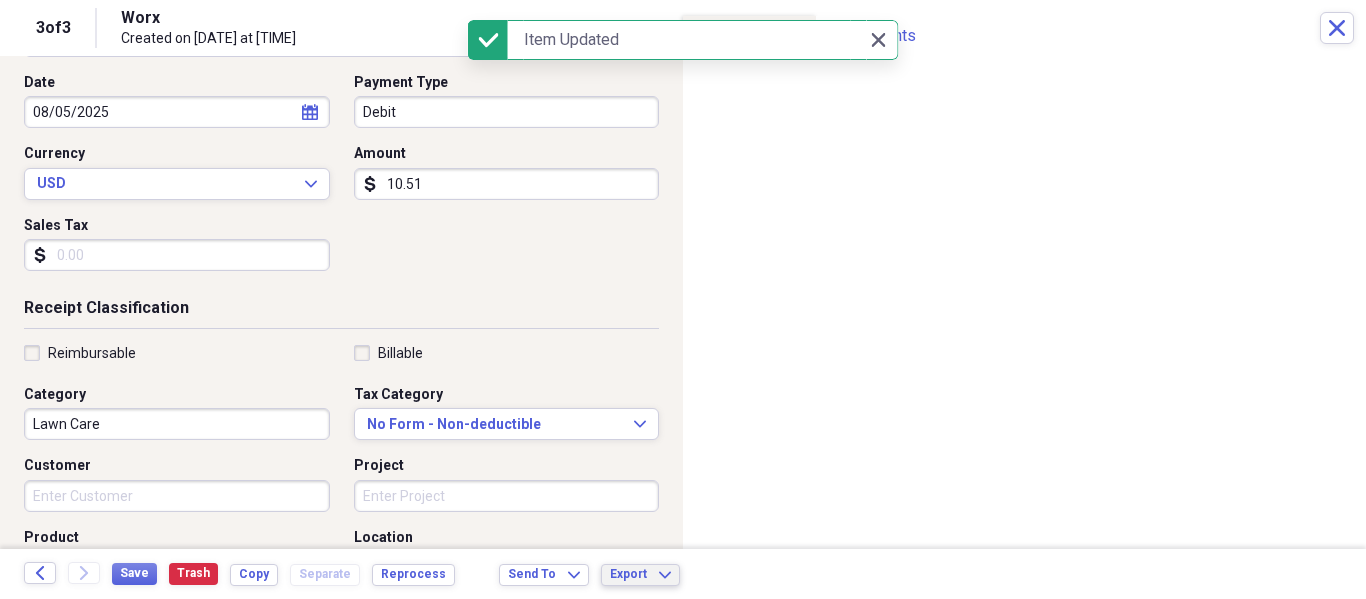 click on "Expand" 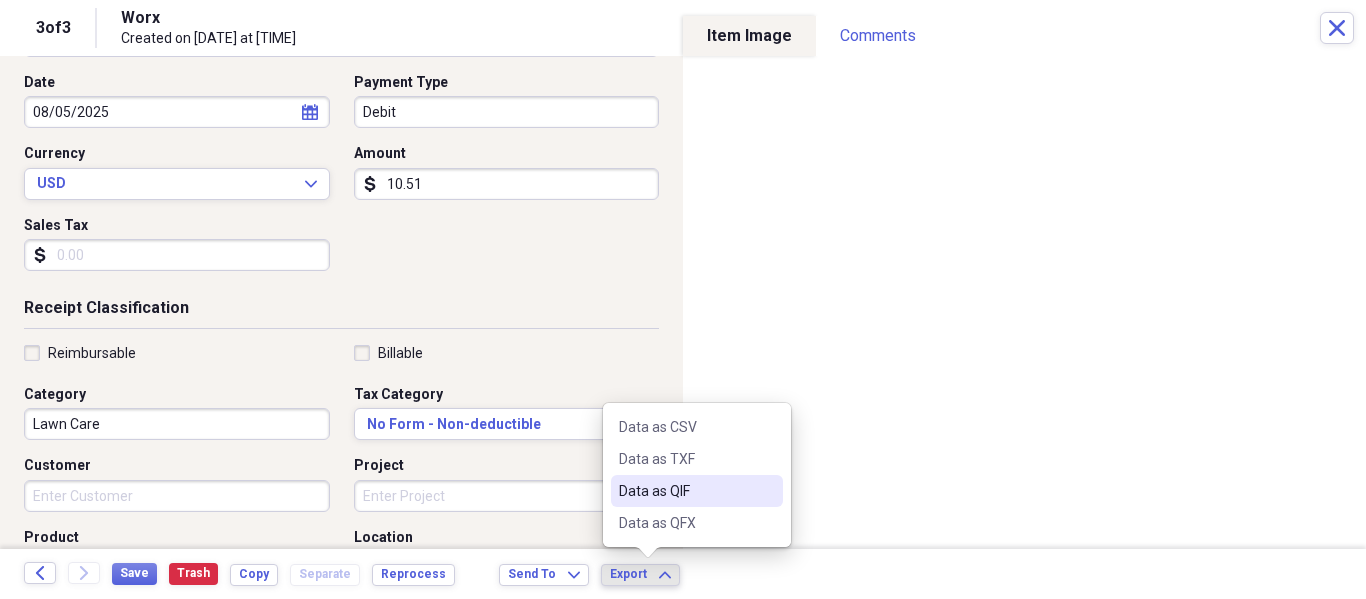 click on "Data as QIF" at bounding box center (685, 491) 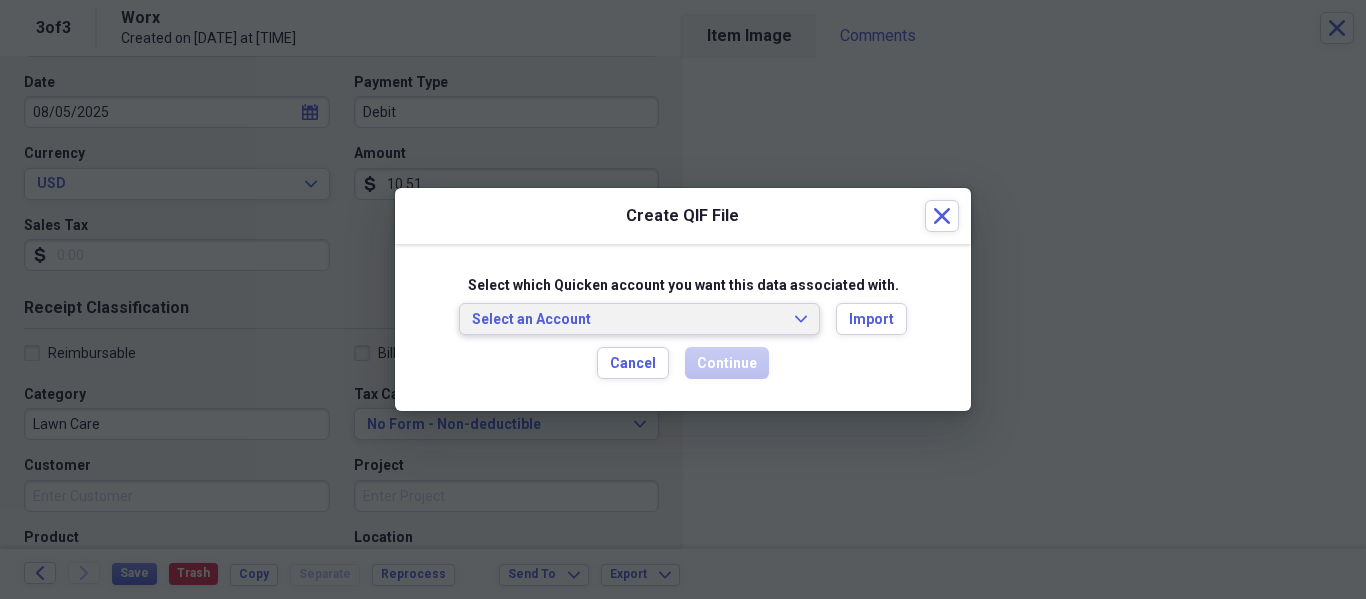 click on "Expand" 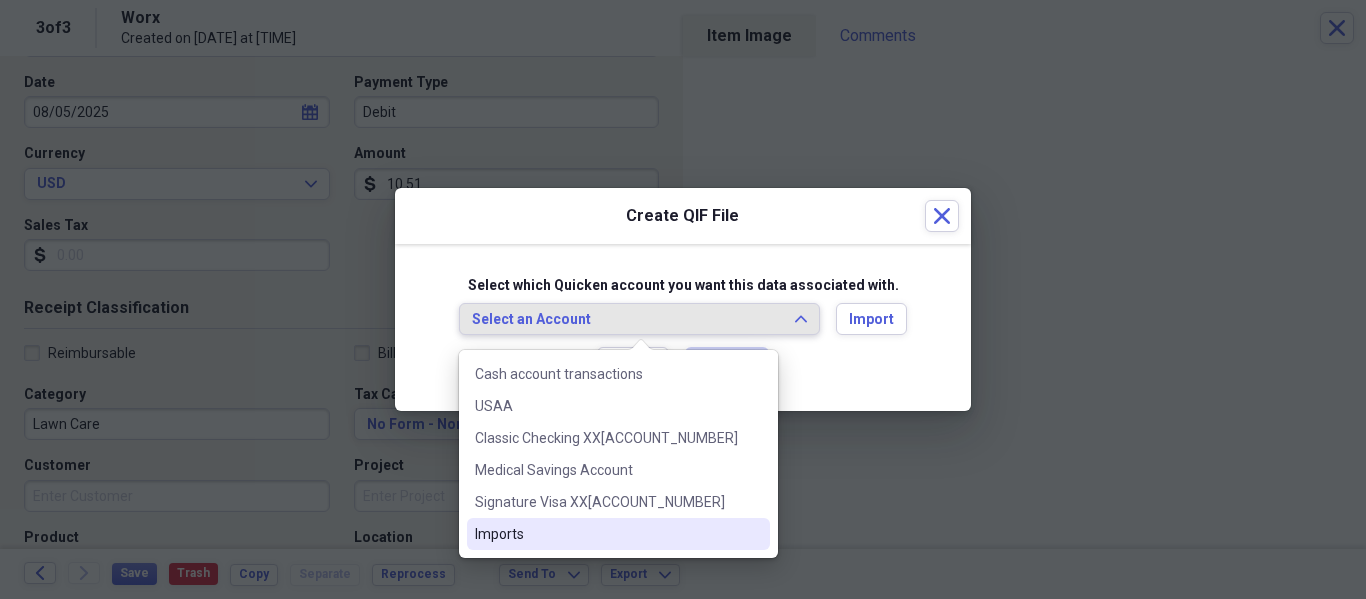 click on "Imports" at bounding box center (606, 534) 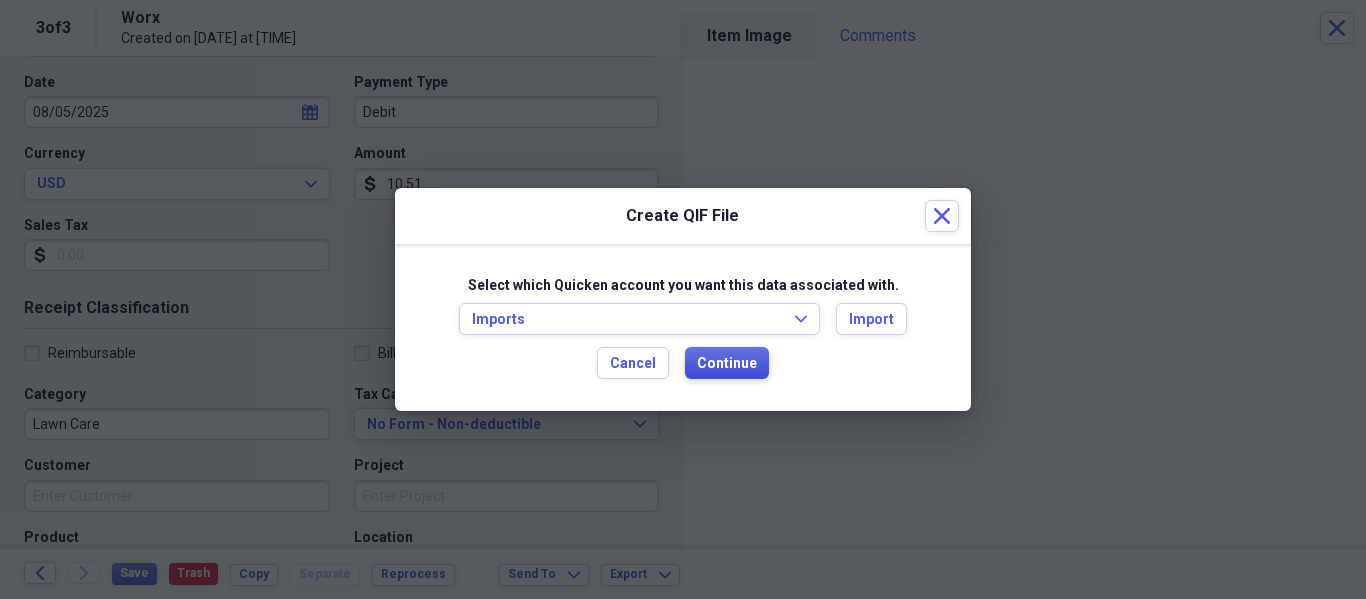 click on "Continue" at bounding box center (727, 364) 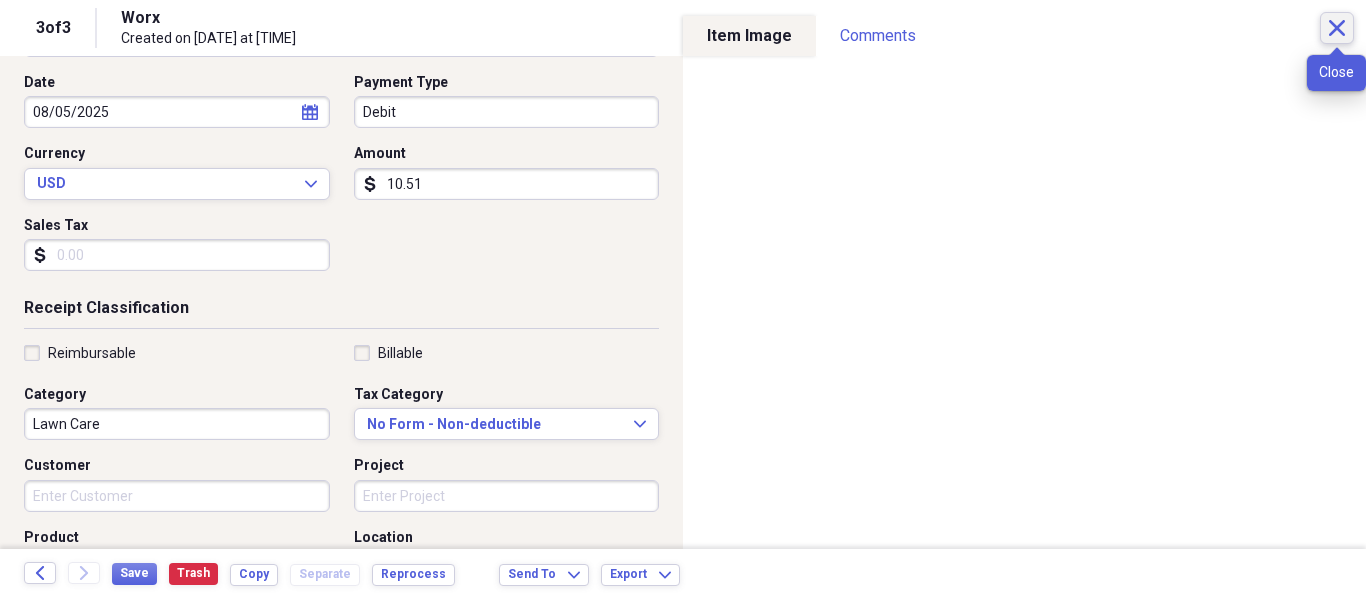 click on "Close" 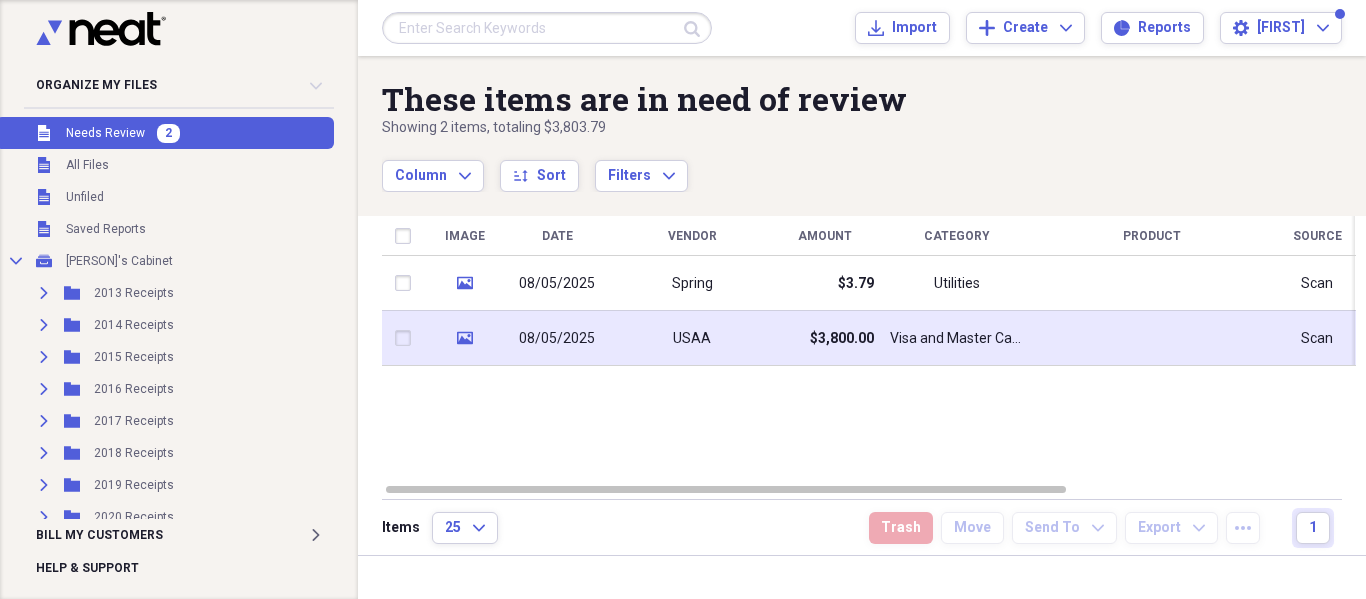 click on "USAA" at bounding box center [692, 339] 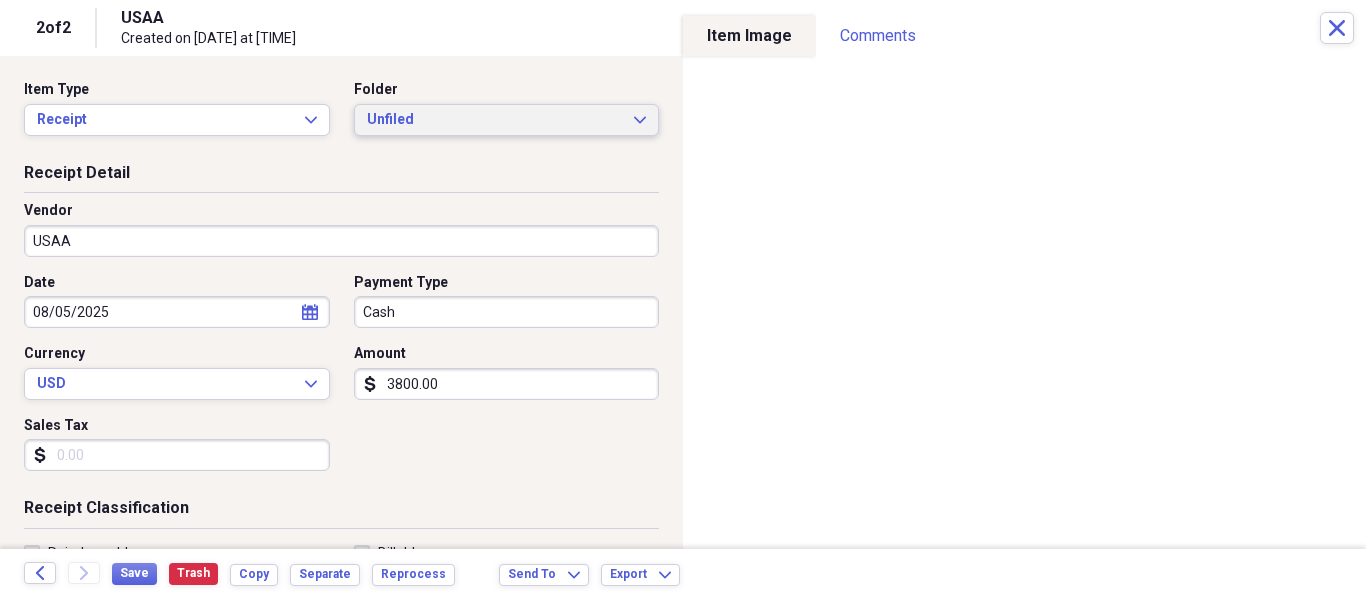 click on "Expand" 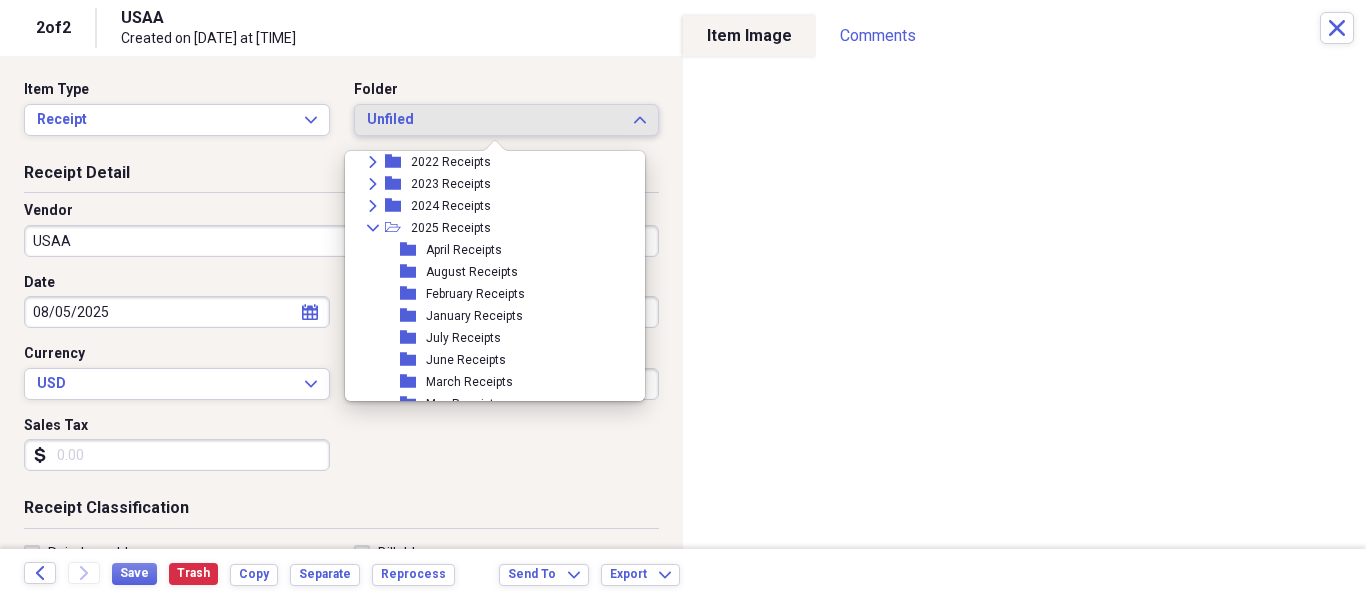 scroll, scrollTop: 300, scrollLeft: 0, axis: vertical 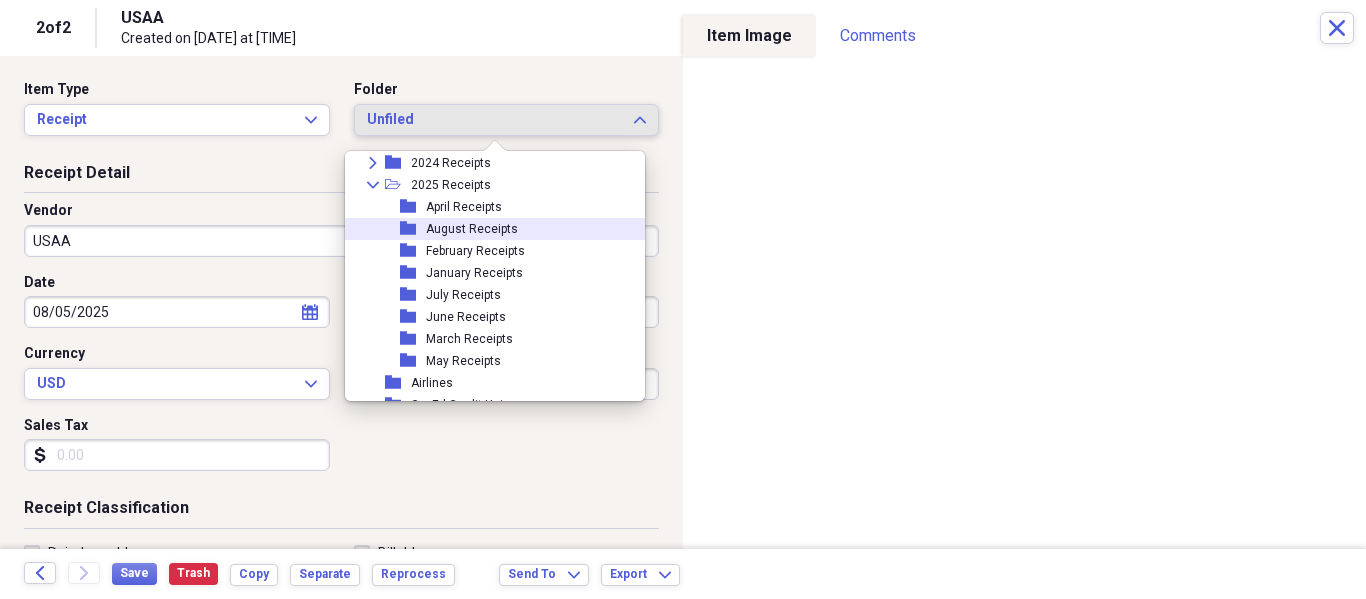 click on "folder August Receipts" at bounding box center [487, 229] 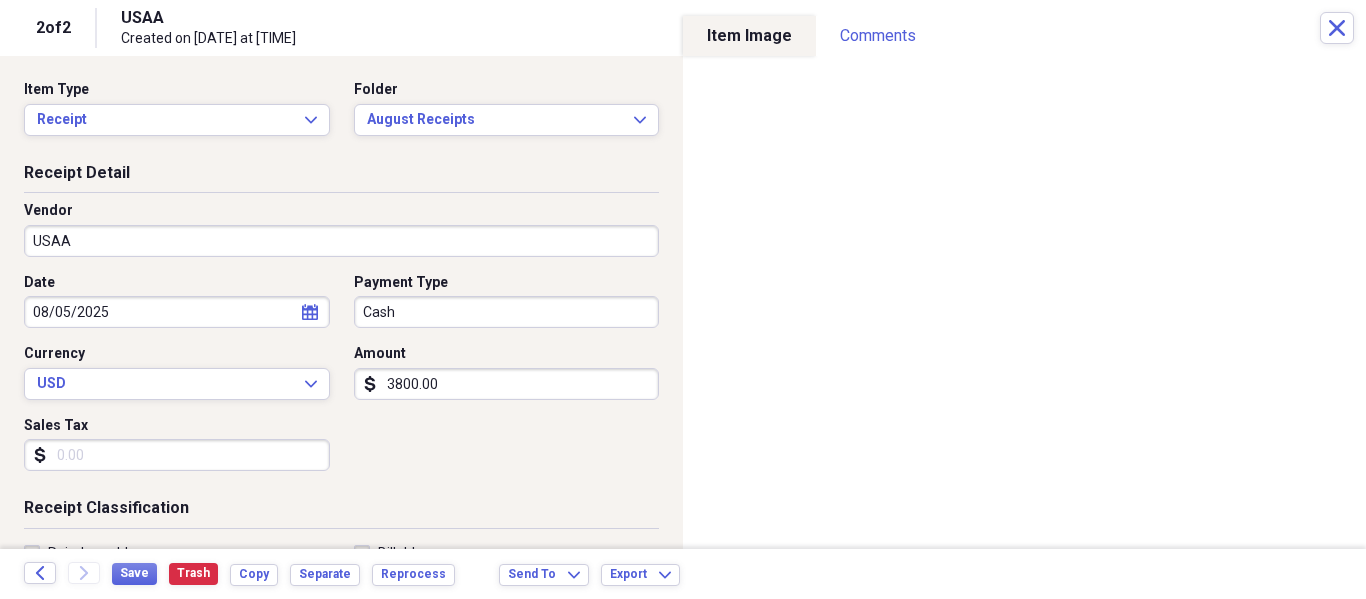 click on "USAA" at bounding box center (341, 241) 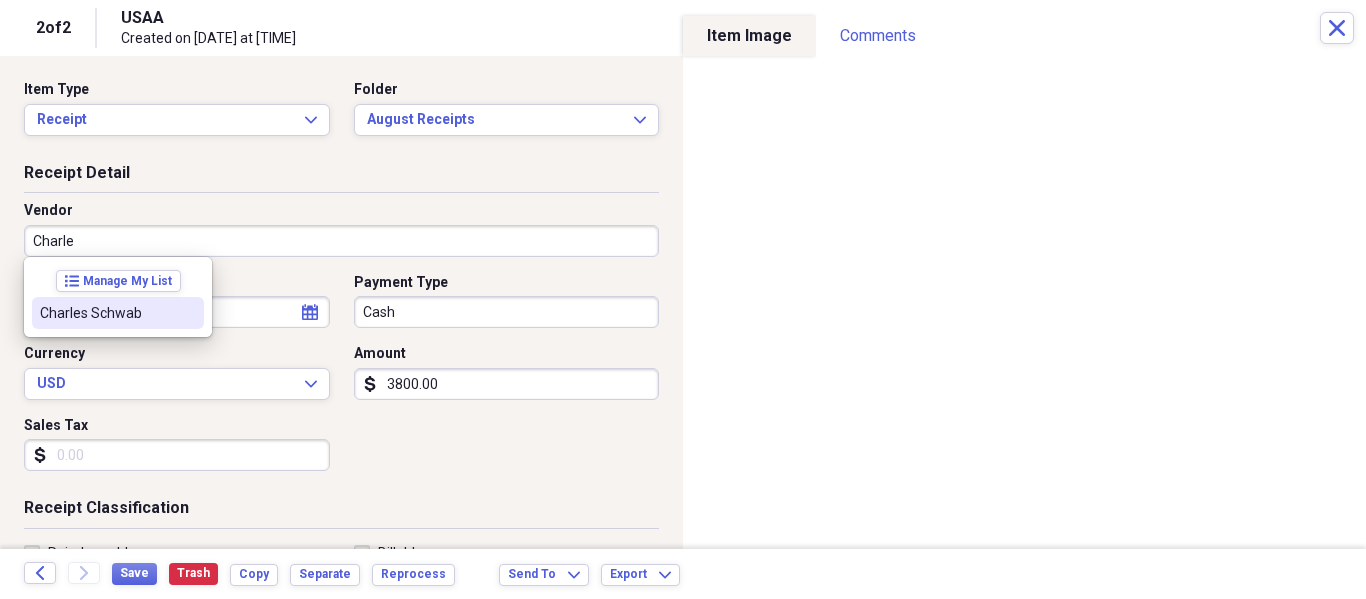 click on "Charles Schwab" at bounding box center [106, 313] 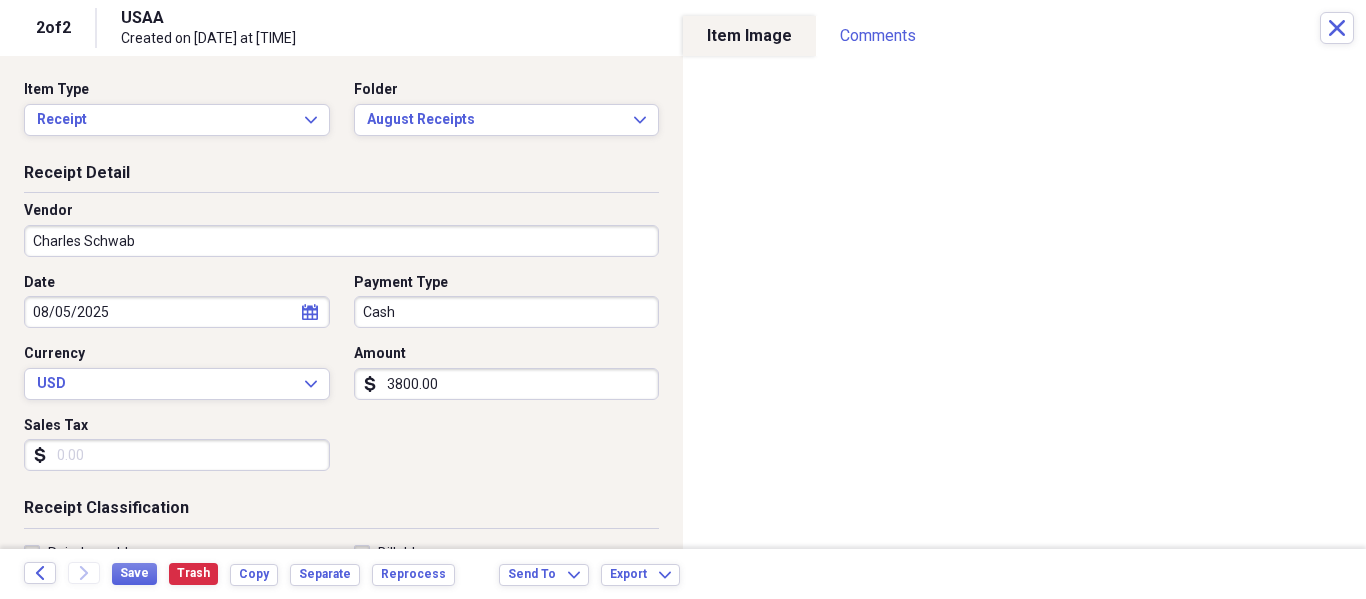 type on "Investment" 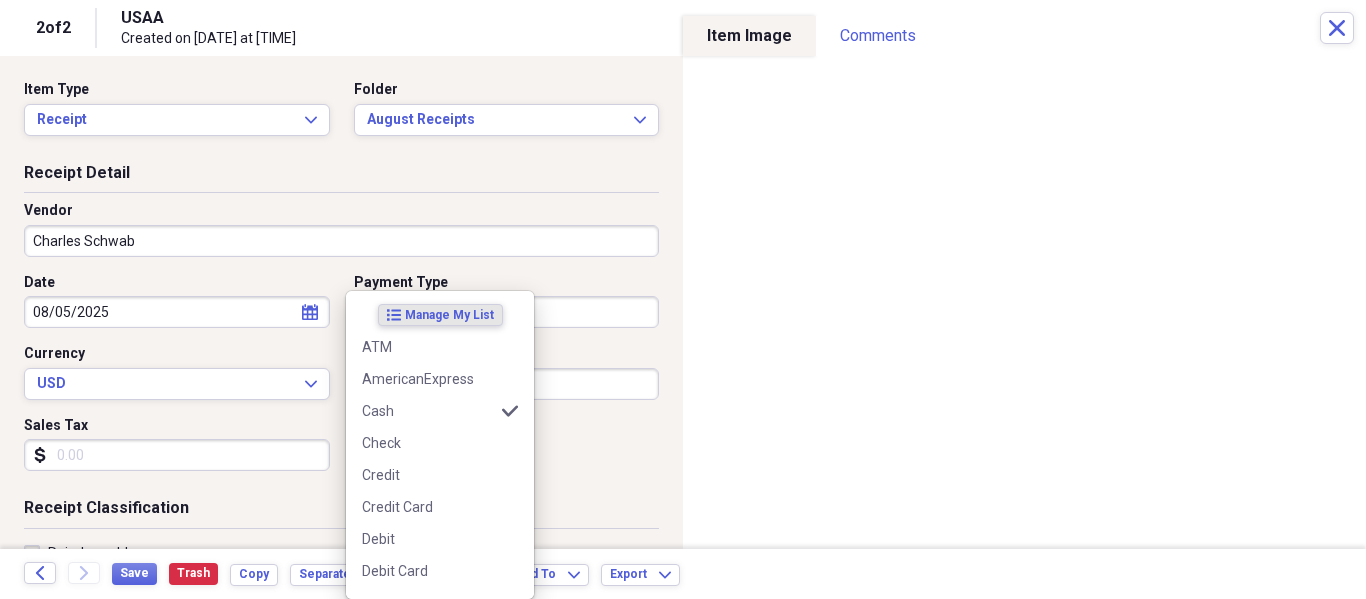 click on "Organize My Files 1 Collapse Unfiled Needs Review 1 Unfiled All Files Unfiled Unfiled Unfiled Saved Reports Collapse My Cabinet [PERSON]'s Cabinet Add Folder Expand Folder 2013 Receipts Add Folder Expand Folder 2014 Receipts Add Folder Expand Folder 2015 Receipts Add Folder Expand Folder 2016 Receipts Add Folder Expand Folder 2017 Receipts Add Folder Expand Folder 2018 Receipts Add Folder Expand Folder 2019 Receipts Add Folder Expand Folder 2020 Receipts Add Folder Expand Folder 2021 Receipts Add Folder Expand Folder 2022 Receipts Add Folder Expand Folder 2023 Receipts Add Folder Expand Folder 2024 Receipts Add Folder Collapse Open Folder 2025 Receipts Add Folder Folder April Receipts Add Folder Folder August Receipts Add Folder Folder February Receipts Add Folder Folder January Receipts Add Folder Folder July Receipts Add Folder Folder June Receipts Add Folder Folder March Receipts Add Folder Folder May Receipts Add Folder Folder Airlines Add Folder Folder CapEd Credit Union Add Folder Folder Add Folder Folder" at bounding box center (683, 299) 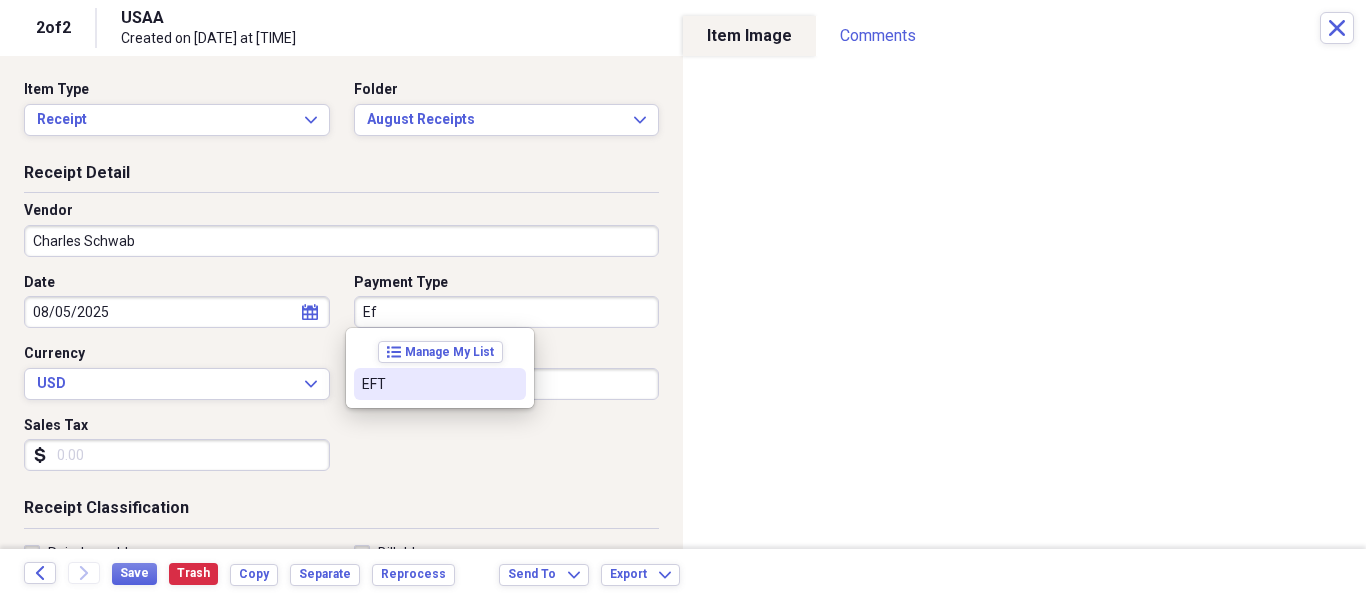 click on "Ef" at bounding box center (507, 312) 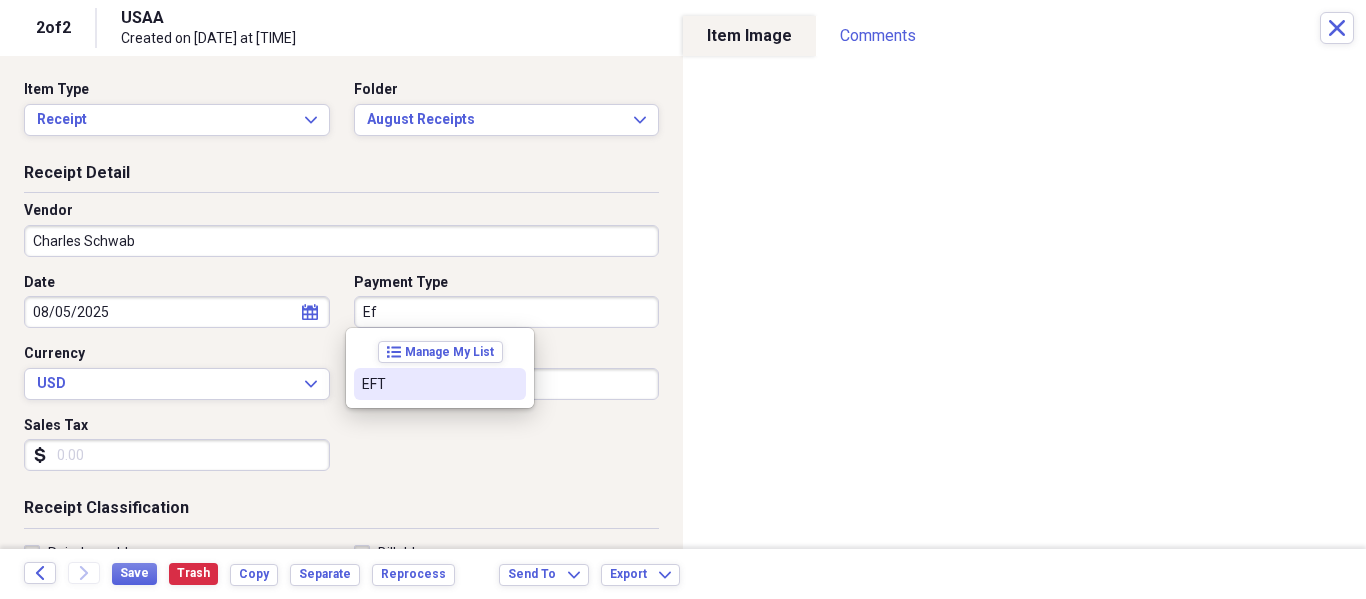 type on "E" 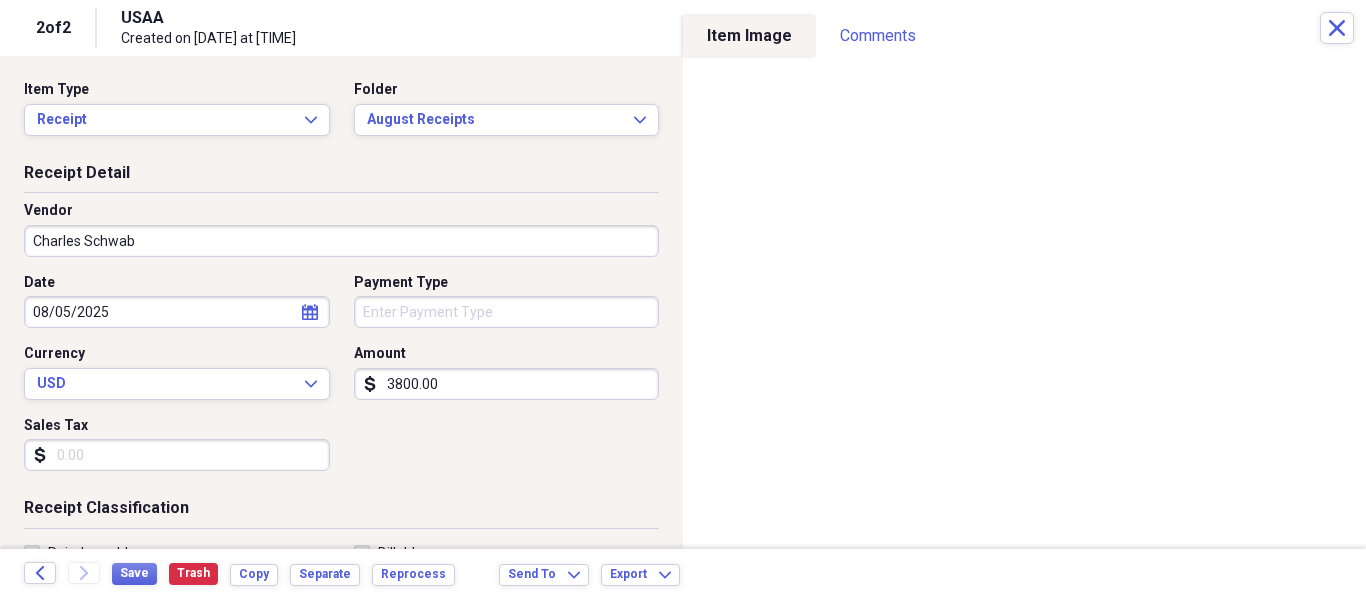 click on "Vendor Charles Schwab" at bounding box center [341, 237] 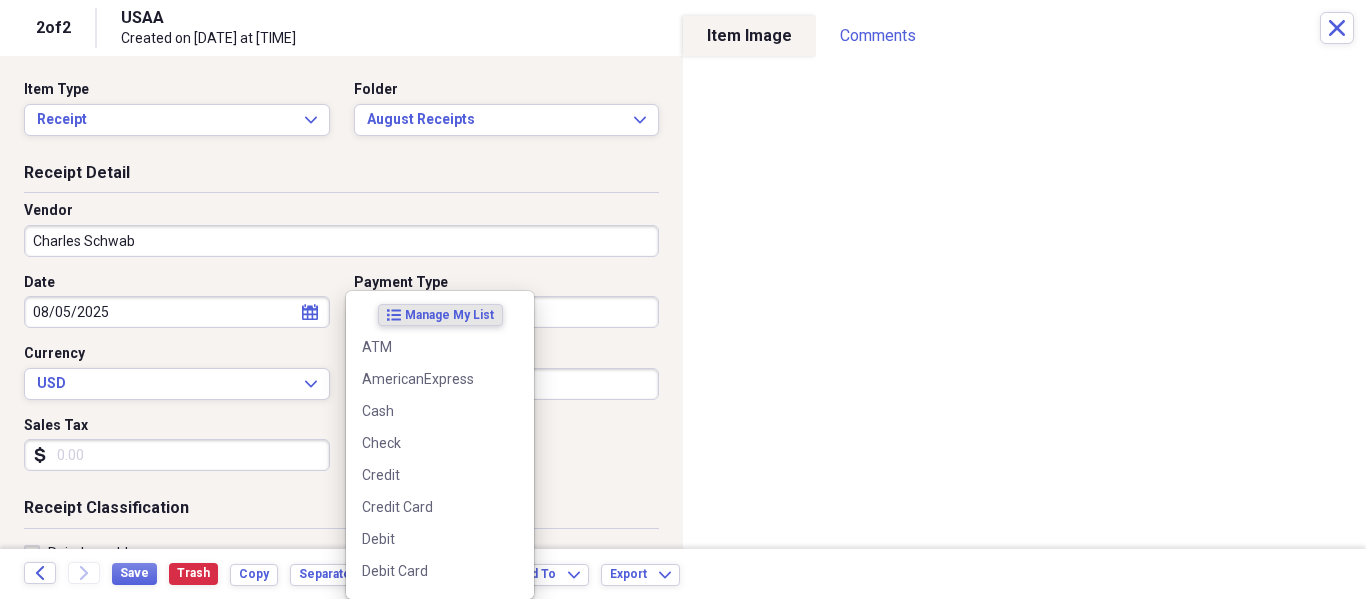 click on "Organize My Files 1 Collapse Unfiled Needs Review 1 Unfiled All Files Unfiled Unfiled Unfiled Saved Reports Collapse My Cabinet [PERSON]'s Cabinet Add Folder Expand Folder 2013 Receipts Add Folder Expand Folder 2014 Receipts Add Folder Expand Folder 2015 Receipts Add Folder Expand Folder 2016 Receipts Add Folder Expand Folder 2017 Receipts Add Folder Expand Folder 2018 Receipts Add Folder Expand Folder 2019 Receipts Add Folder Expand Folder 2020 Receipts Add Folder Expand Folder 2021 Receipts Add Folder Expand Folder 2022 Receipts Add Folder Expand Folder 2023 Receipts Add Folder Expand Folder 2024 Receipts Add Folder Collapse Open Folder 2025 Receipts Add Folder Folder April Receipts Add Folder Folder August Receipts Add Folder Folder February Receipts Add Folder Folder January Receipts Add Folder Folder July Receipts Add Folder Folder June Receipts Add Folder Folder March Receipts Add Folder Folder May Receipts Add Folder Folder Airlines Add Folder Folder CapEd Credit Union Add Folder Folder Add Folder Folder" at bounding box center (683, 299) 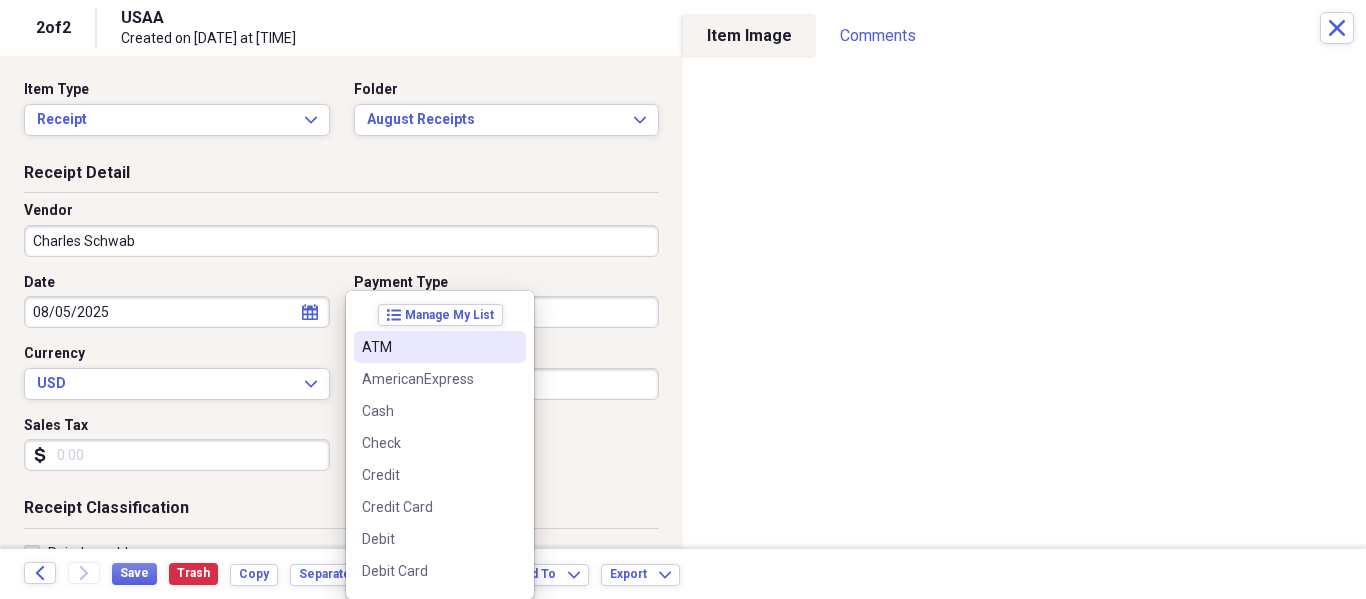 scroll, scrollTop: 100, scrollLeft: 0, axis: vertical 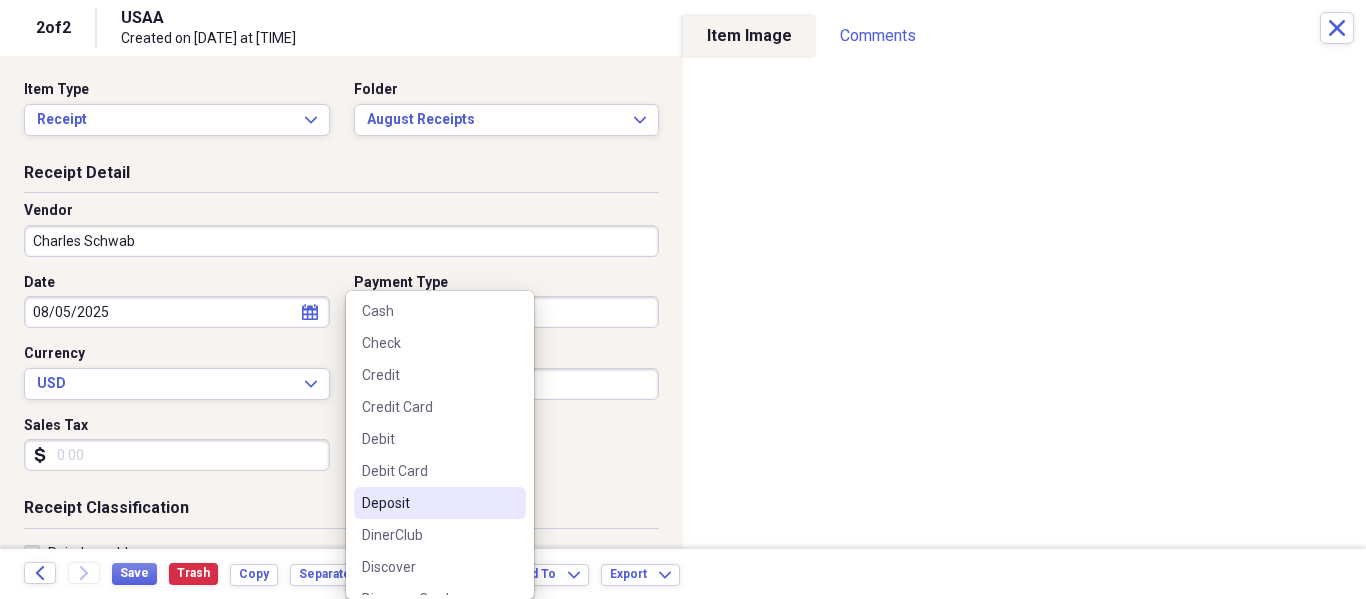 click on "Deposit" at bounding box center [428, 503] 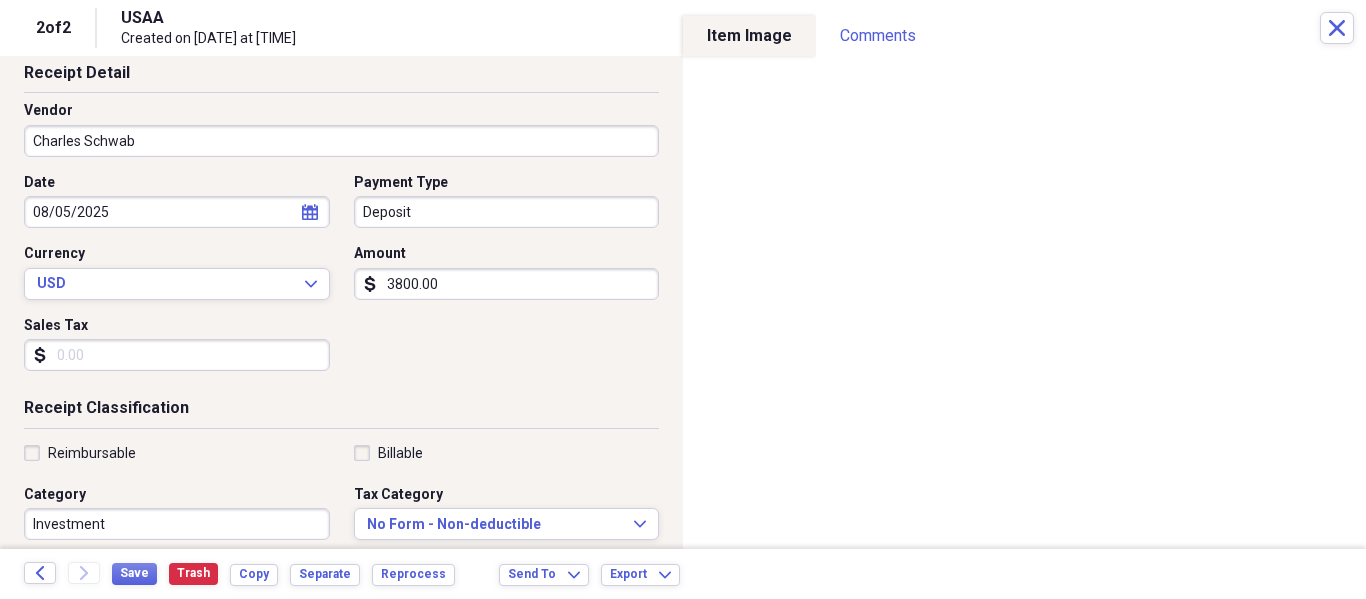 scroll, scrollTop: 200, scrollLeft: 0, axis: vertical 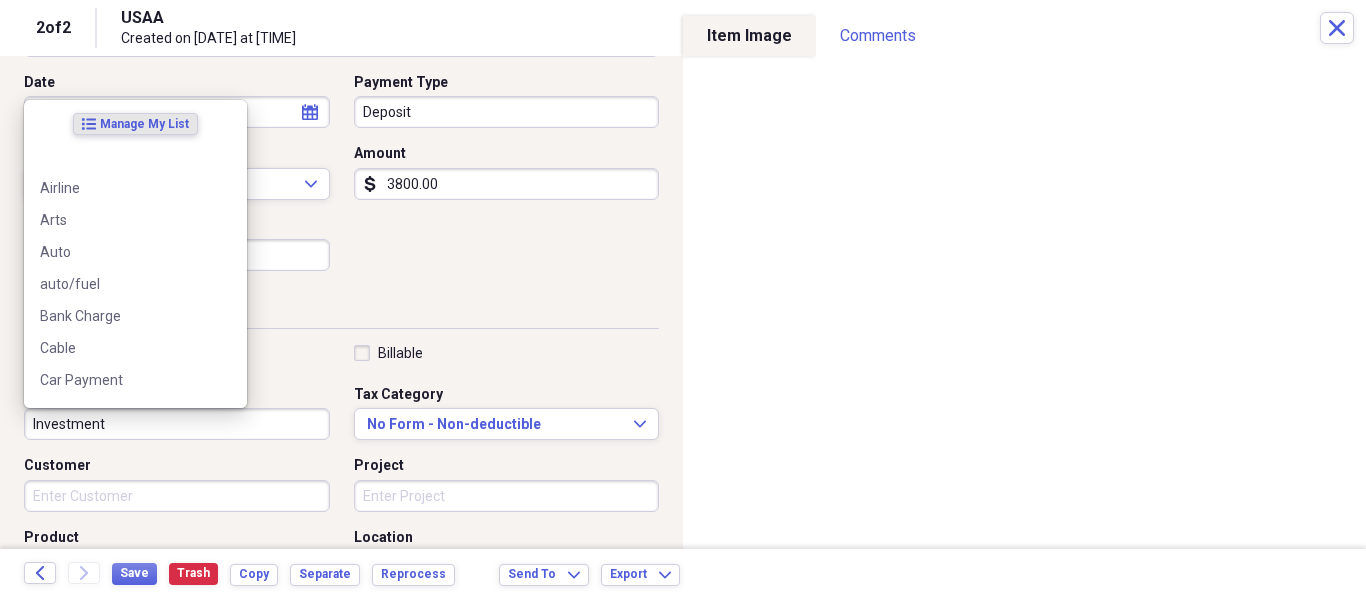 click on "Investment" at bounding box center [177, 424] 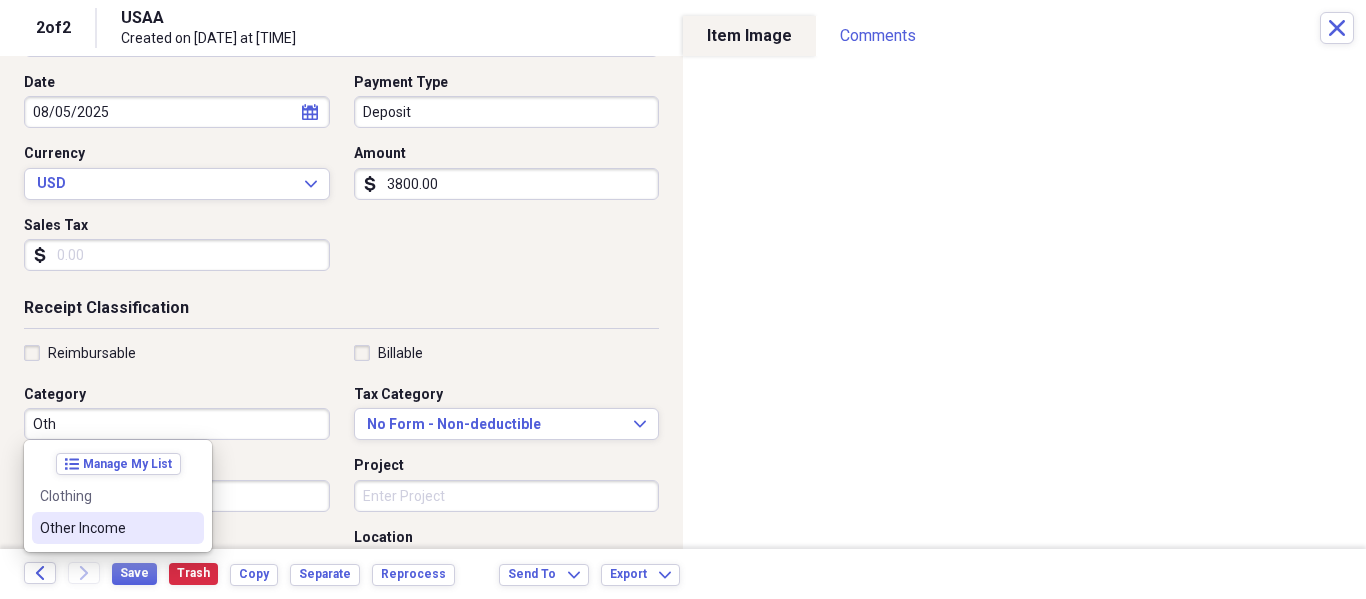 click on "Other Income" at bounding box center (106, 528) 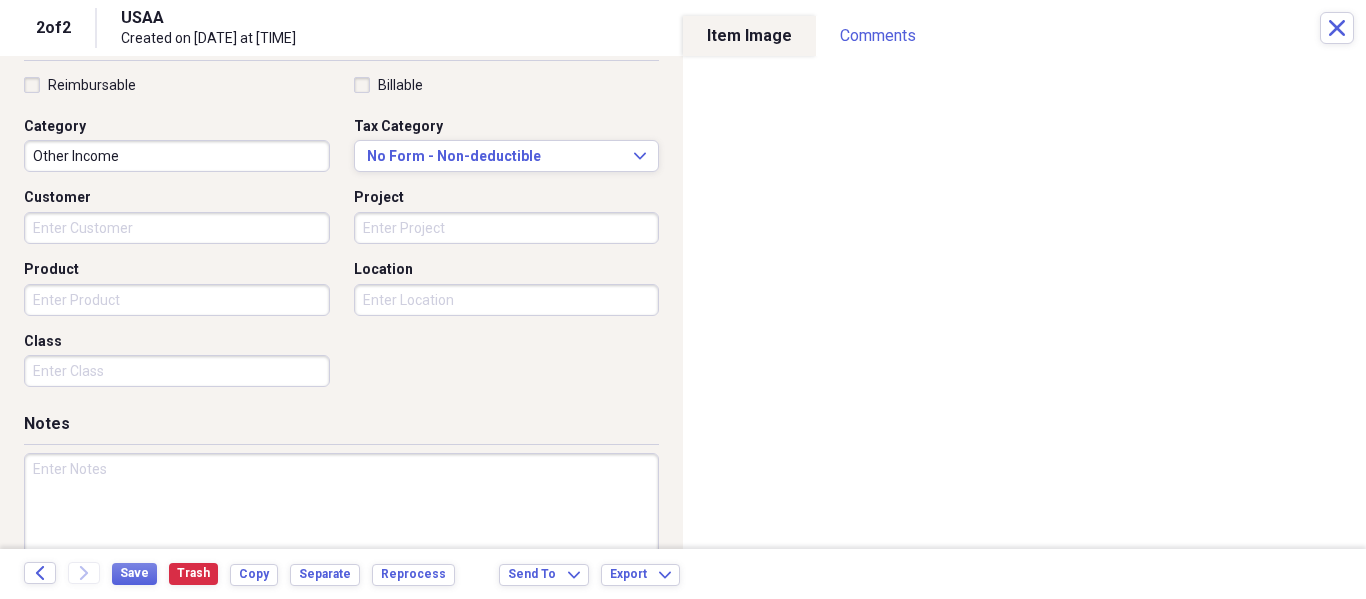 scroll, scrollTop: 500, scrollLeft: 0, axis: vertical 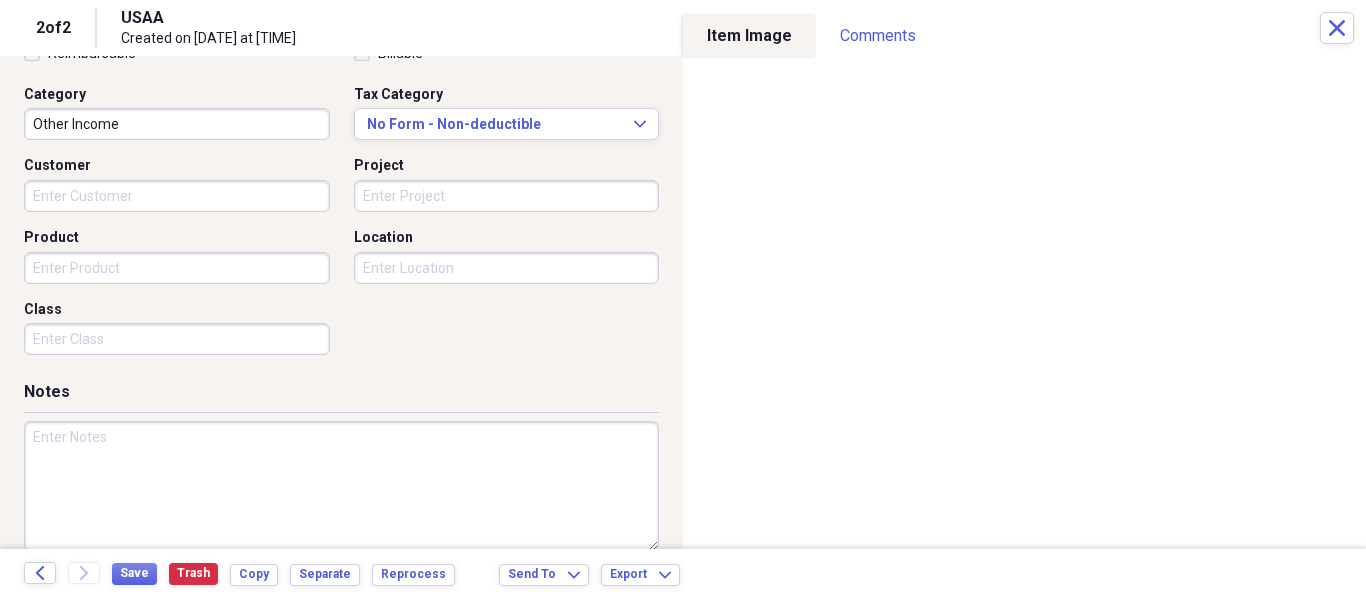 click at bounding box center [341, 486] 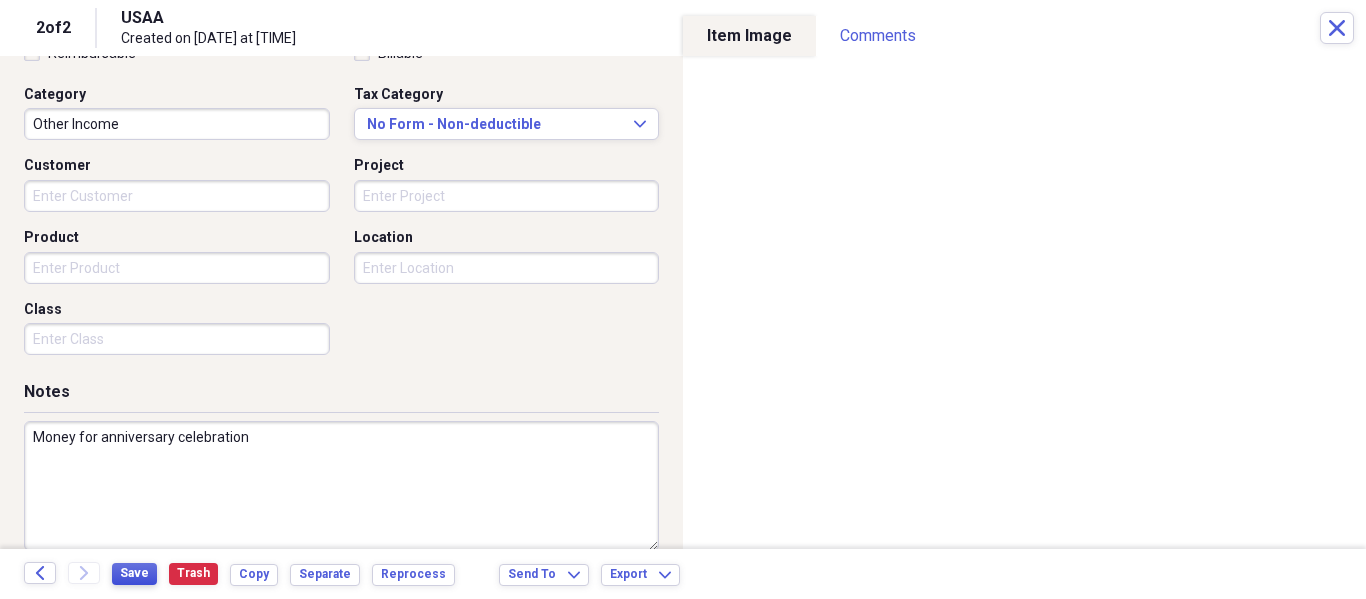 type on "Money for anniversary celebration" 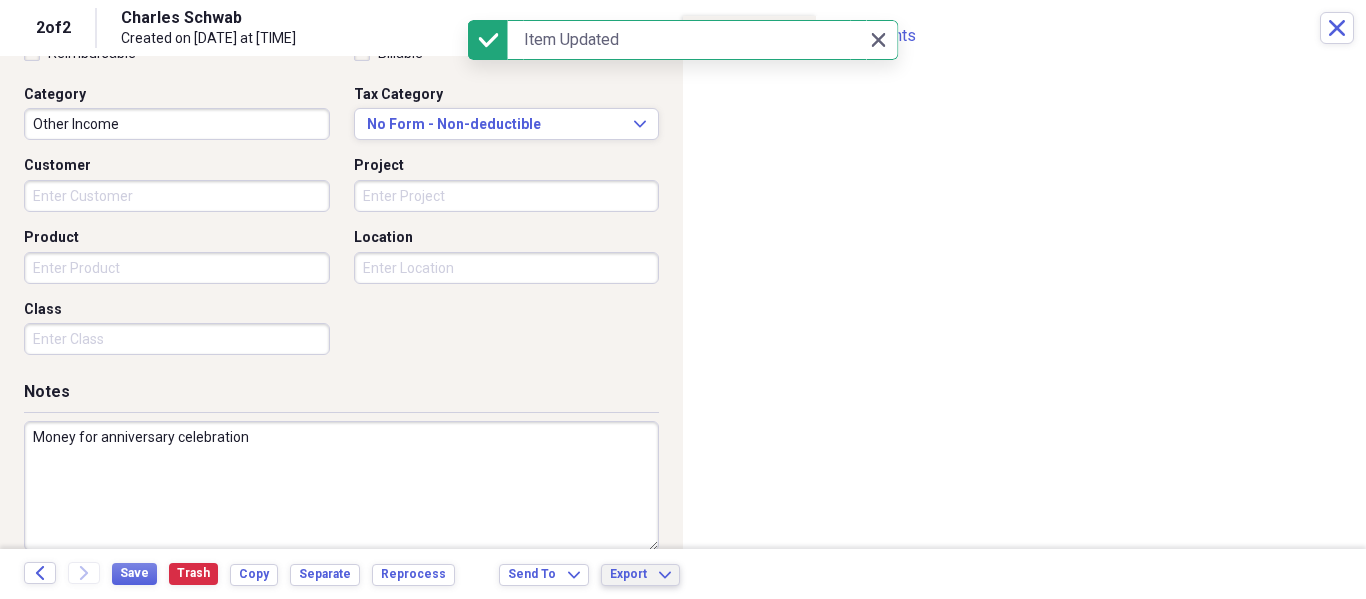 click on "Expand" 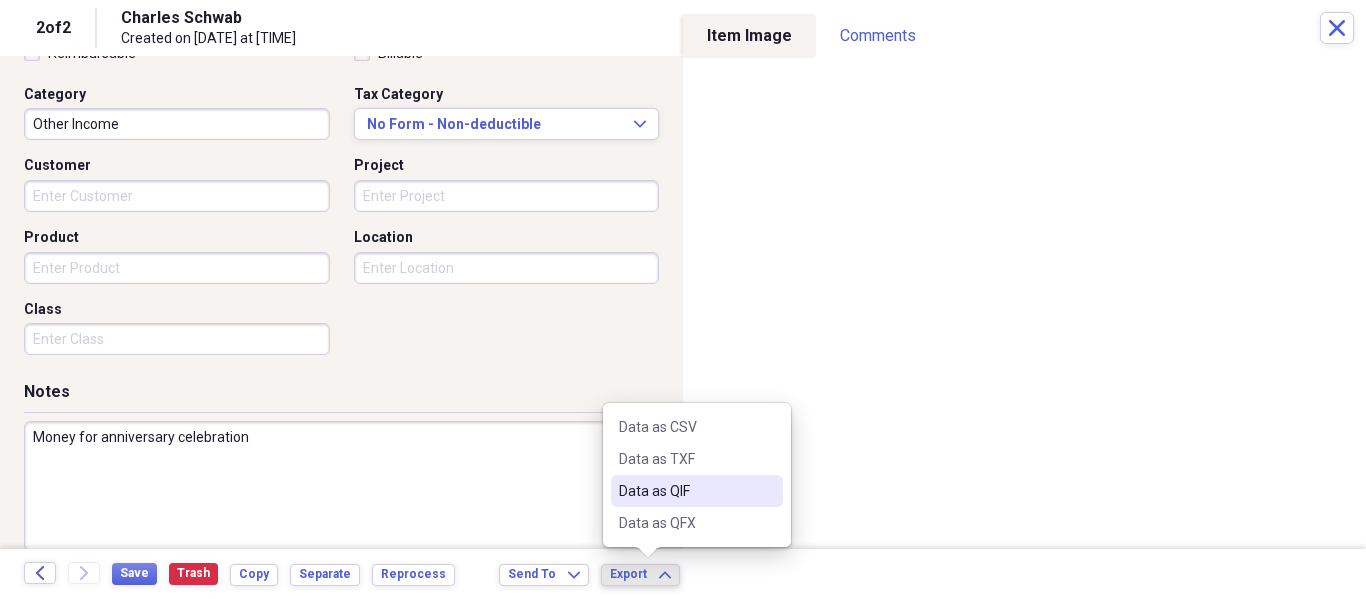 click on "Data as QIF" at bounding box center (685, 491) 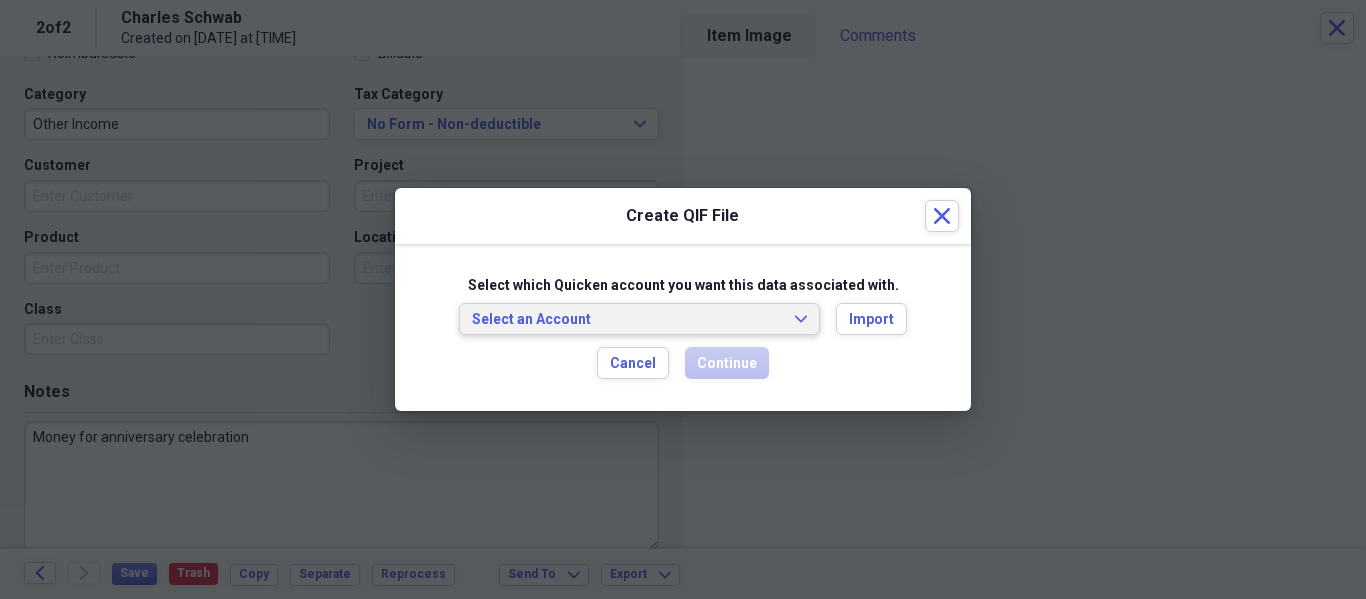 click on "Expand" 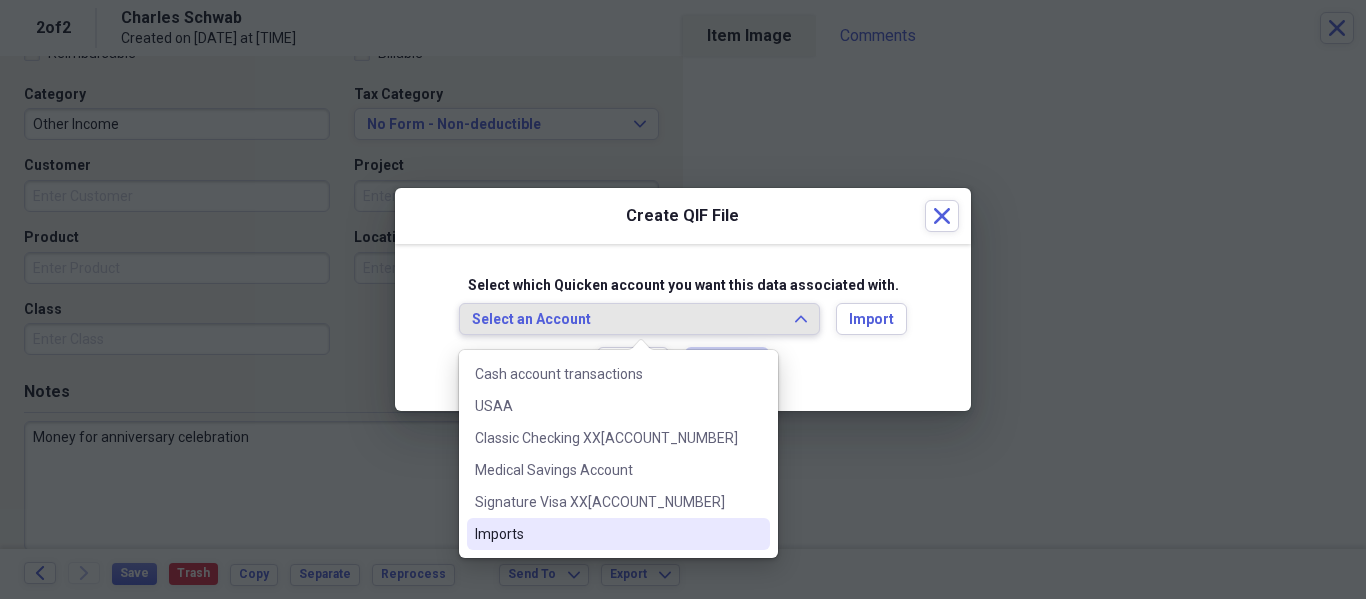 click on "Imports" at bounding box center [606, 534] 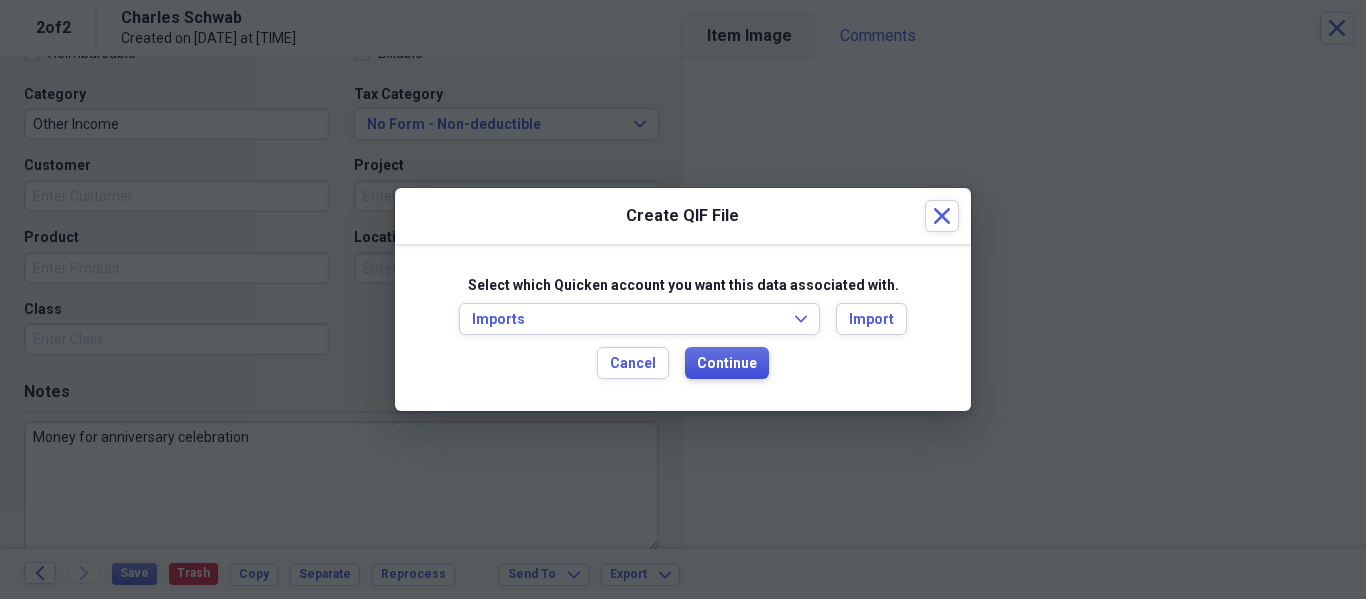 click on "Continue" at bounding box center [727, 364] 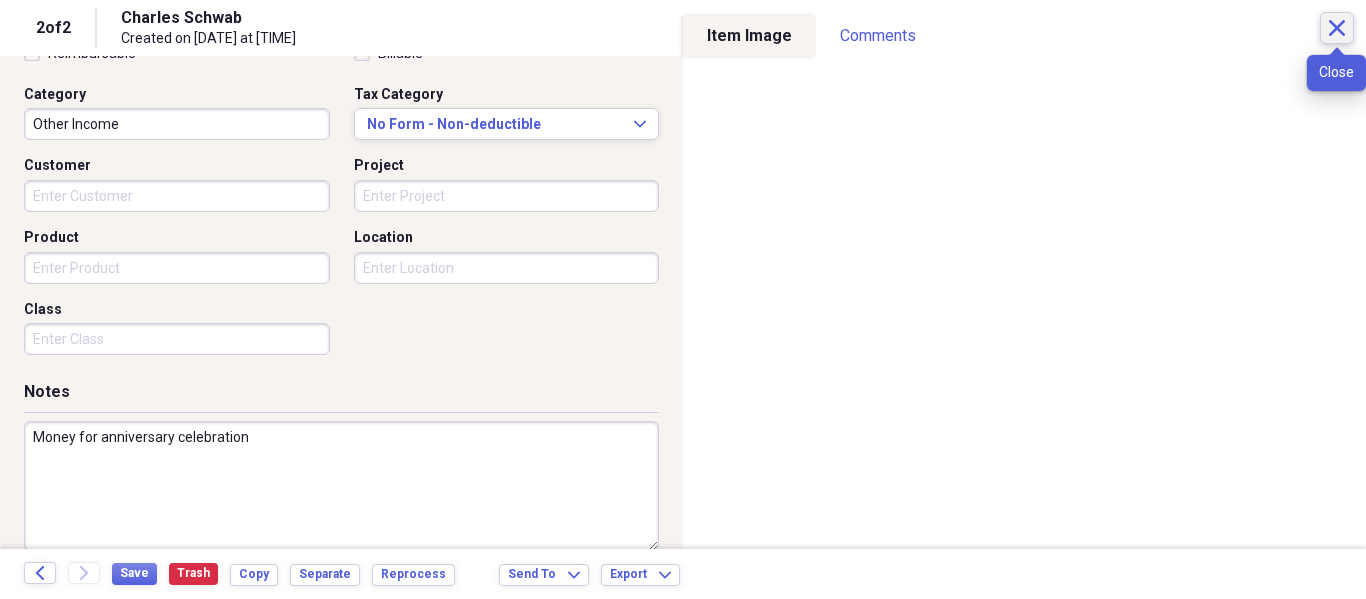 click on "Close" 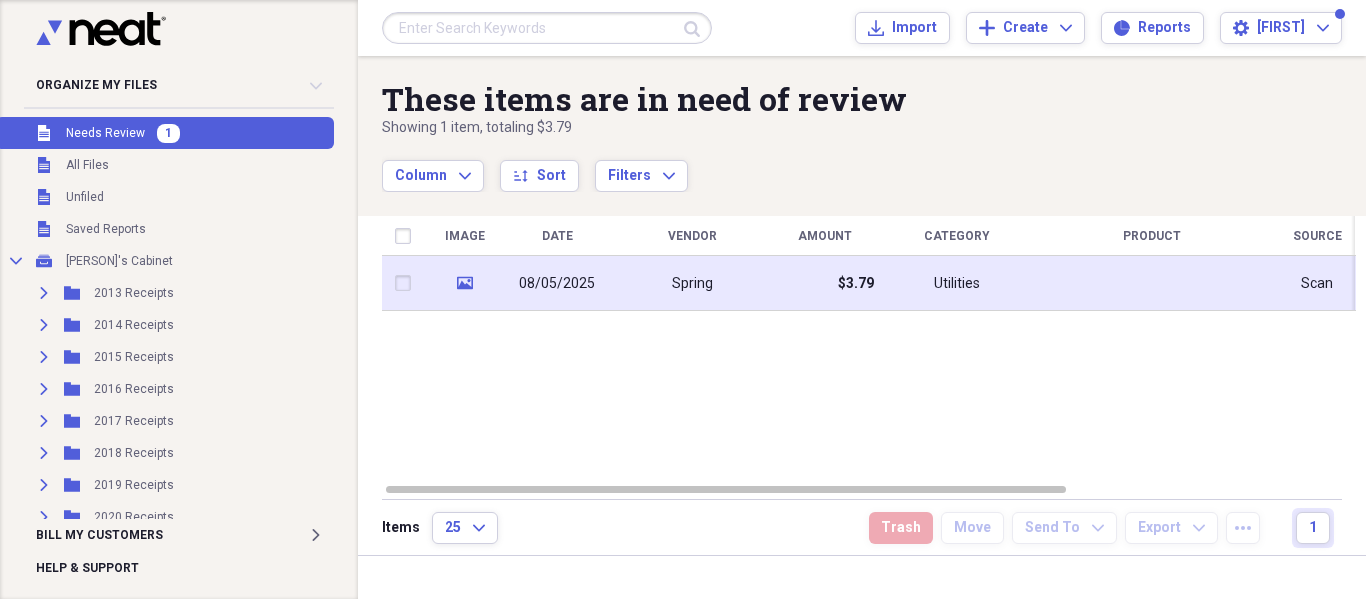 click on "Utilities" at bounding box center [957, 283] 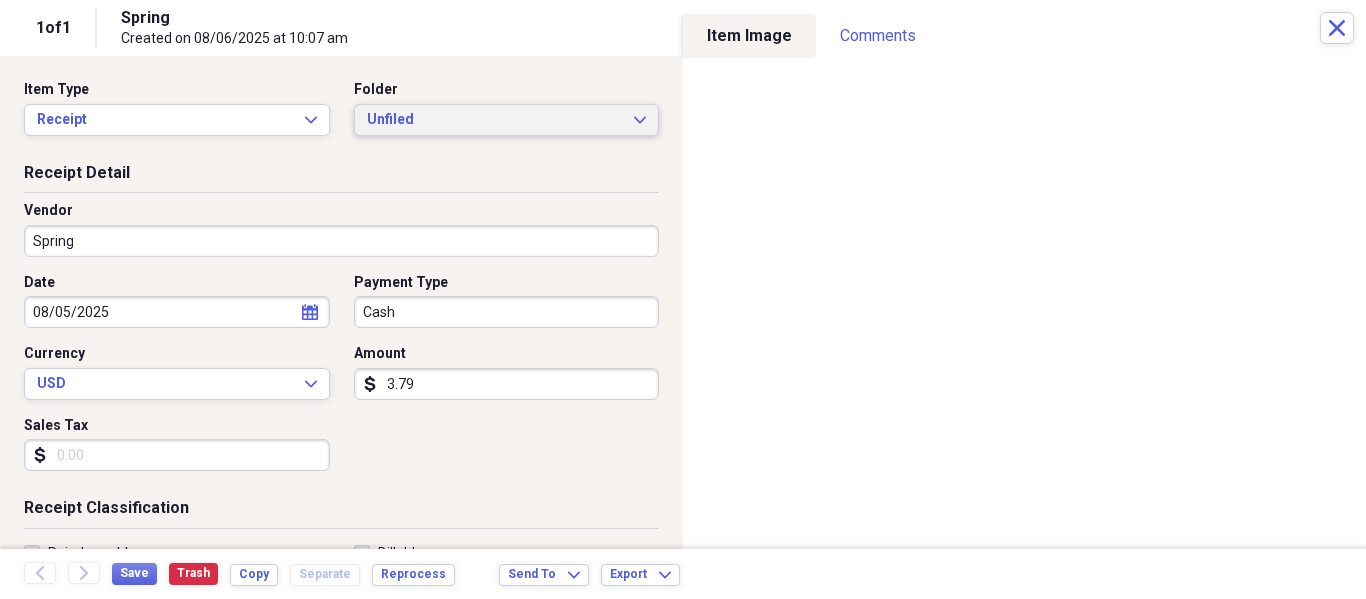 click on "Expand" 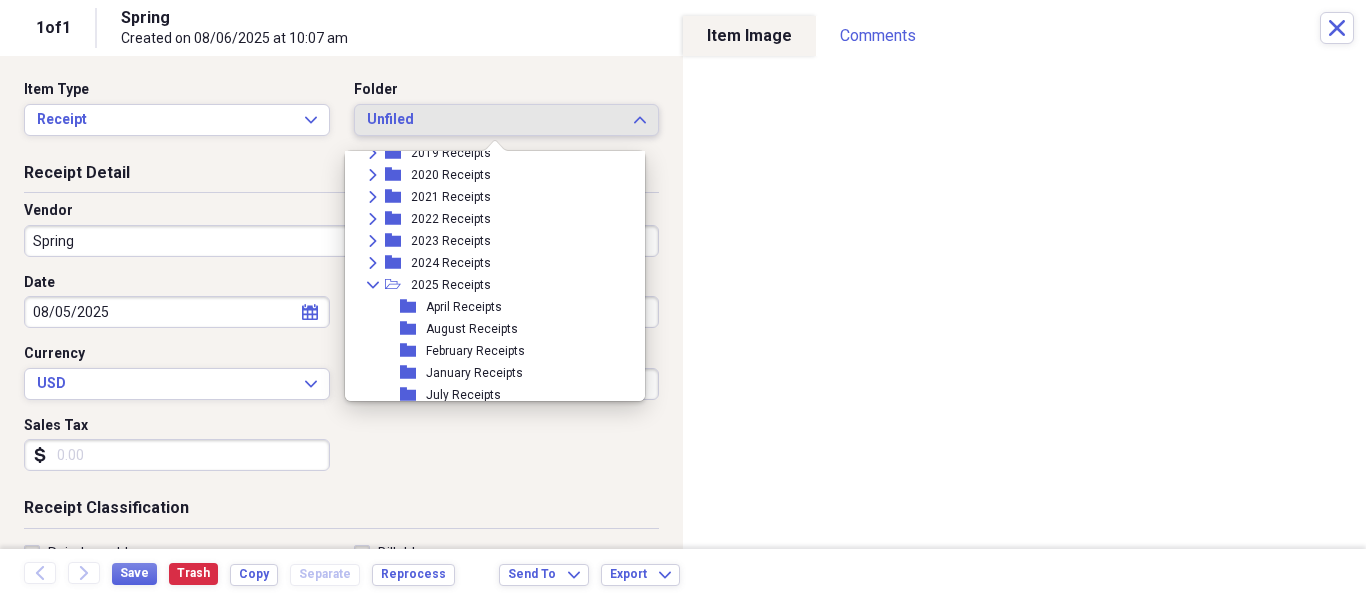 scroll, scrollTop: 300, scrollLeft: 0, axis: vertical 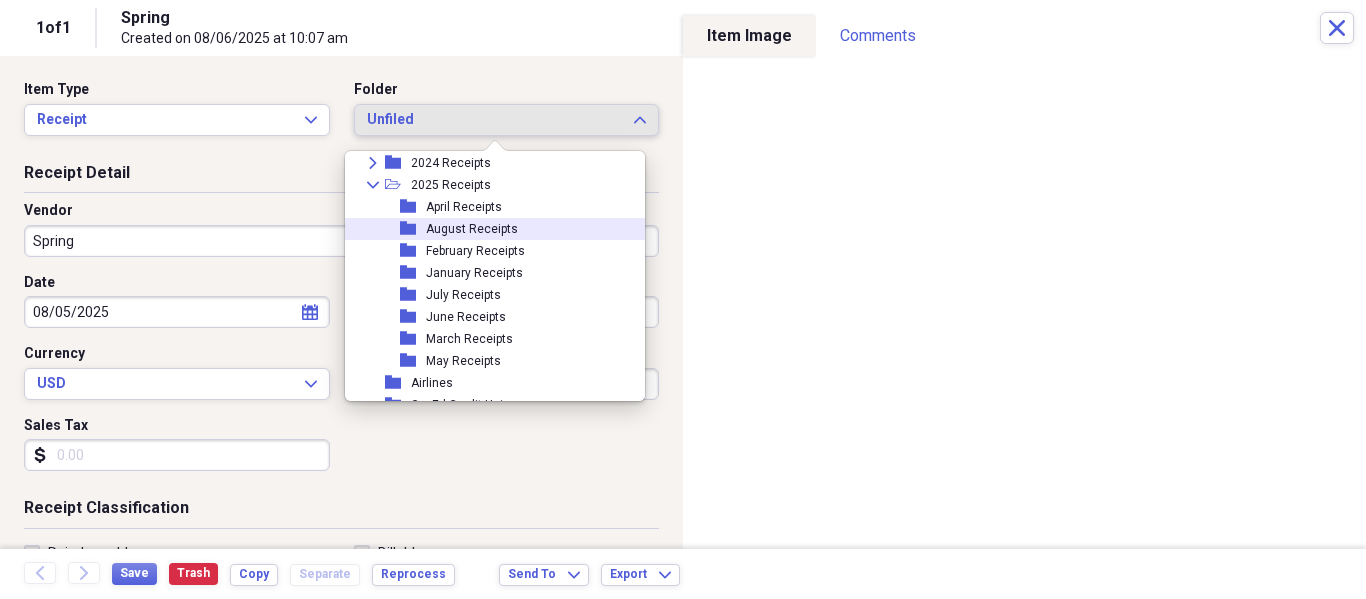 click on "August Receipts" at bounding box center (472, 229) 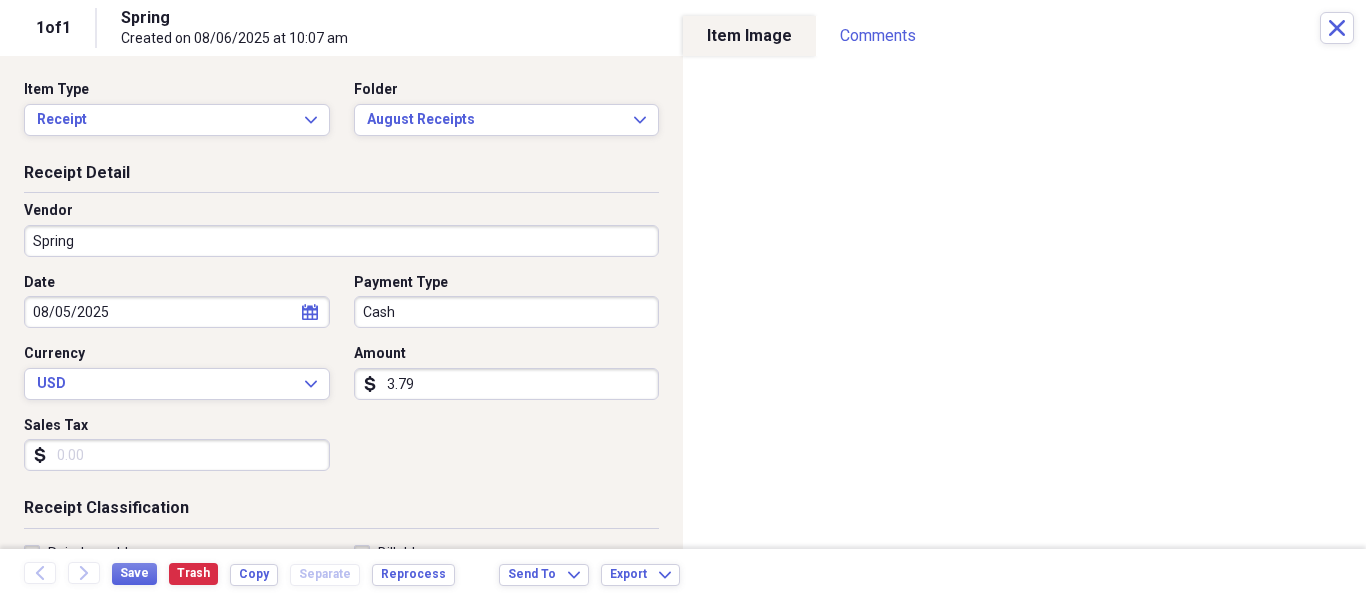 click on "Spring" at bounding box center (341, 241) 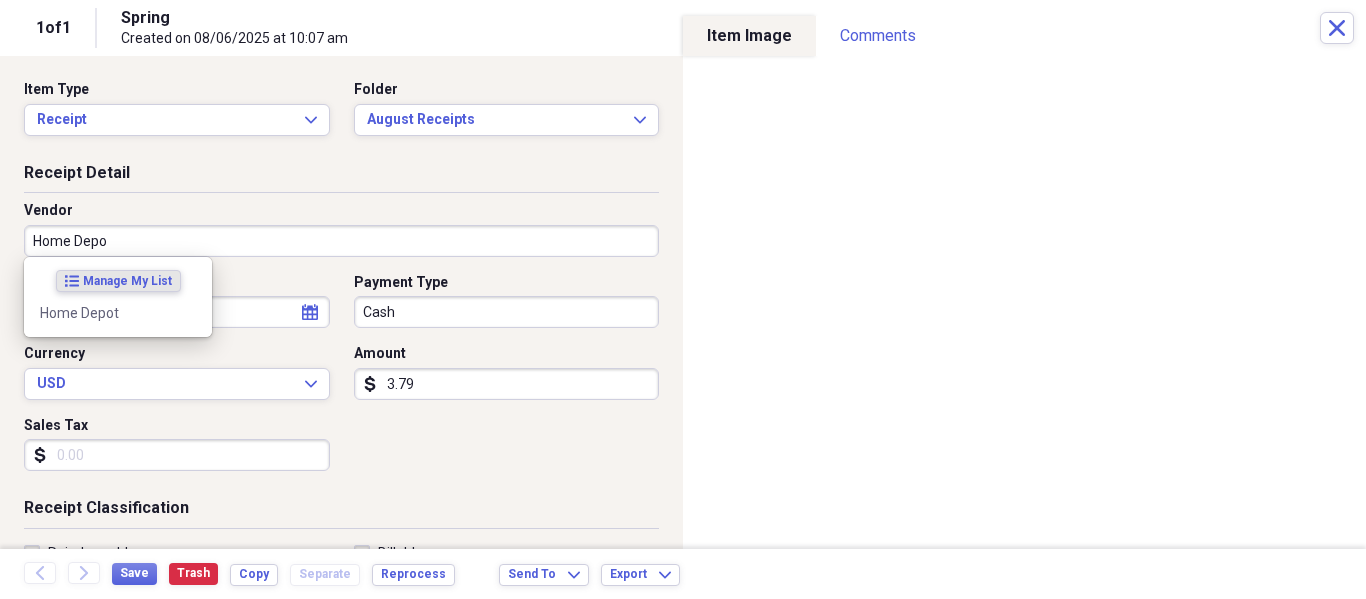 type on "Home Depot" 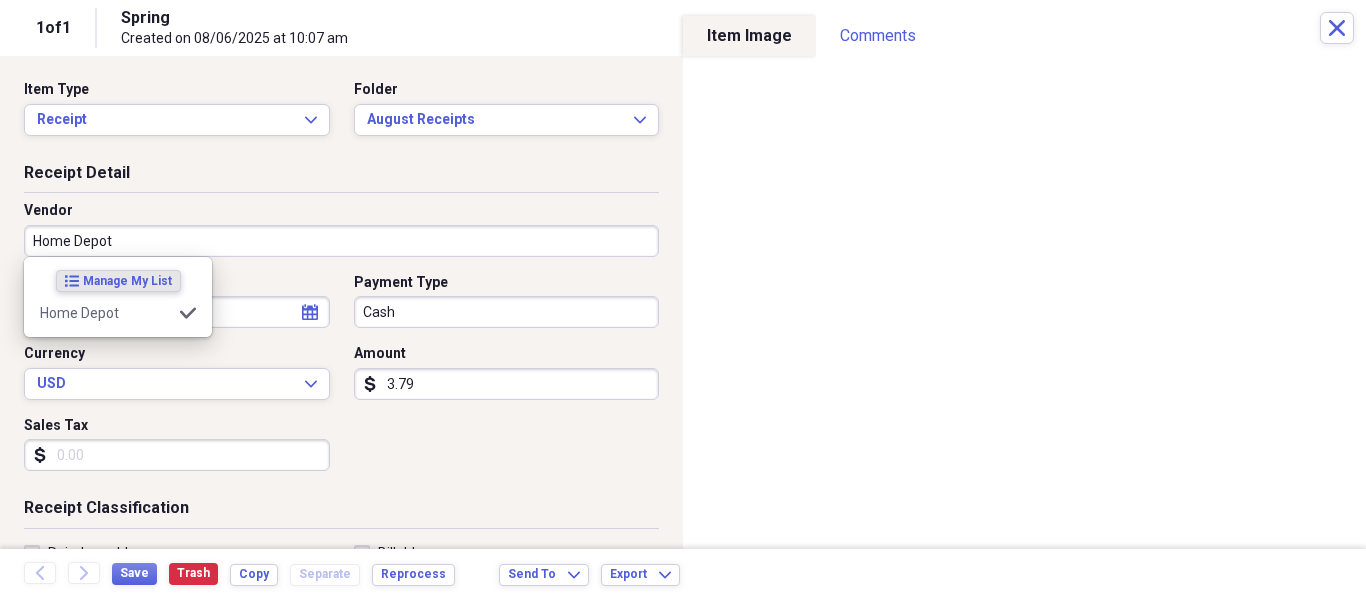 type on "Lawn Care" 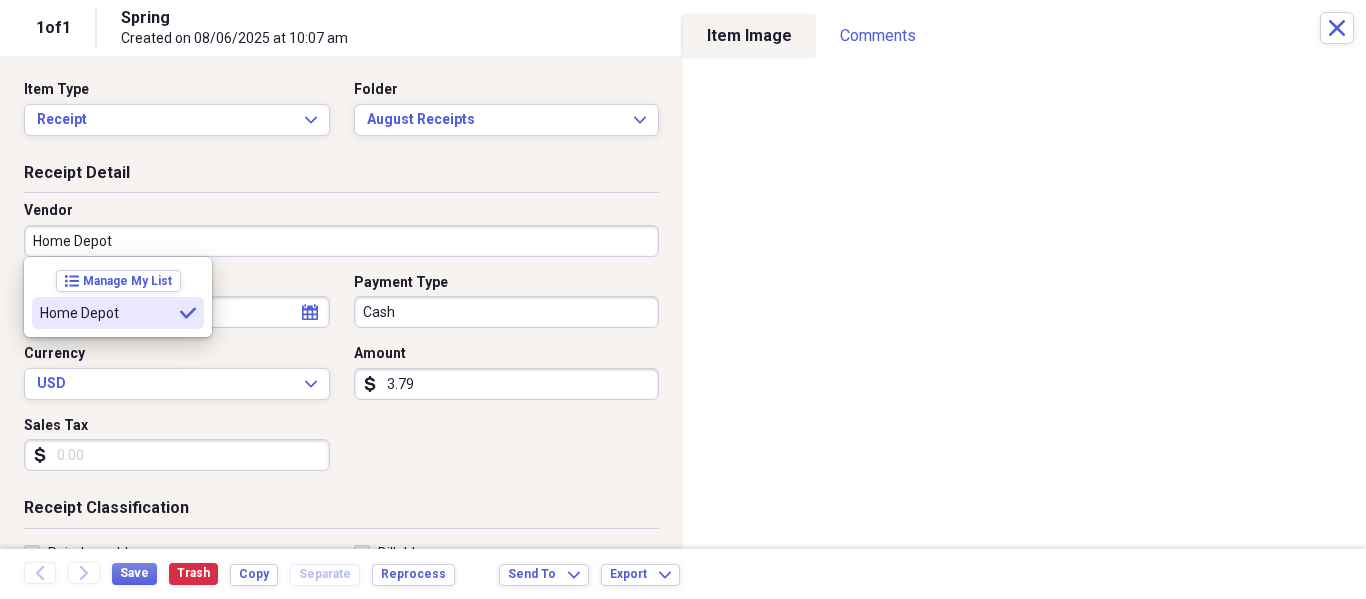 type on "Home Depot" 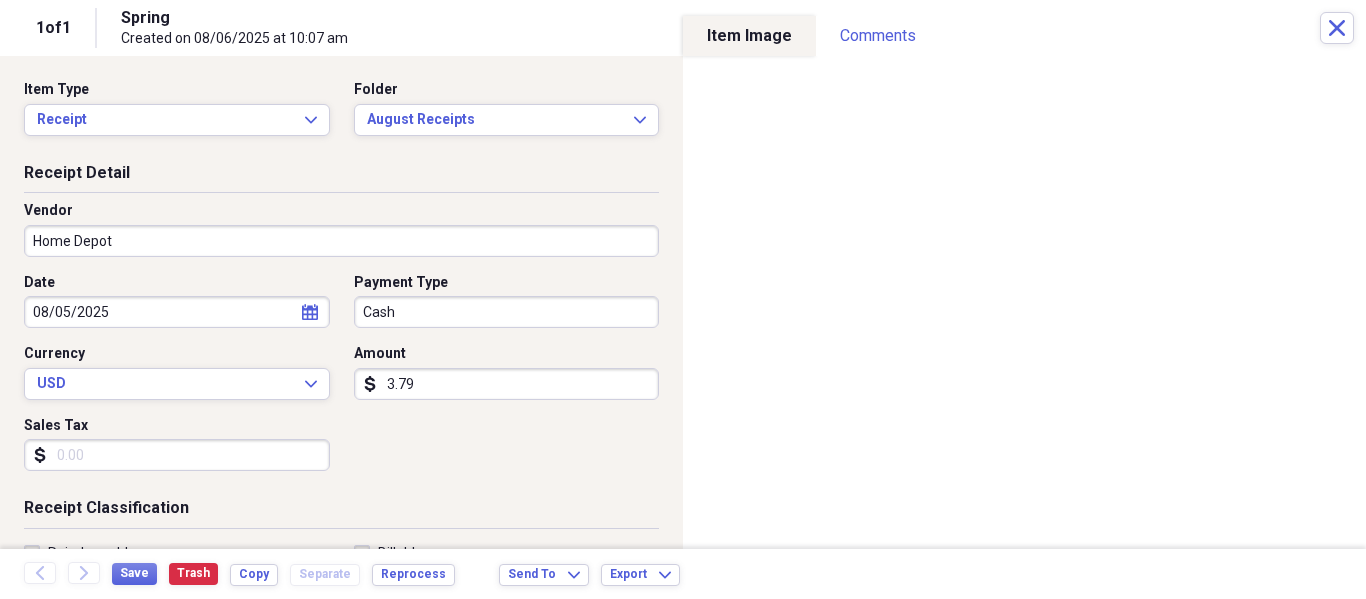 click on "Organize My Files Collapse Unfiled Needs Review Unfiled All Files Unfiled Unfiled Unfiled Saved Reports Collapse My Cabinet [PERSON]'s Cabinet Add Folder Expand Folder 2013 Receipts Add Folder Expand Folder 2014 Receipts Add Folder Expand Folder 2015 Receipts Add Folder Expand Folder 2016 Receipts Add Folder Expand Folder 2017 Receipts Add Folder Expand Folder 2018 Receipts Add Folder Expand Folder 2019 Receipts Add Folder Expand Folder 2020 Receipts Add Folder Expand Folder 2021 Receipts Add Folder Expand Folder 2022 Receipts Add Folder Expand Folder 2023 Receipts Add Folder Expand Folder 2024 Receipts Add Folder Collapse Open Folder 2025 Receipts Add Folder Folder April Receipts Add Folder Folder August Receipts Add Folder Folder February Receipts Add Folder Folder January Receipts Add Folder Folder July Receipts Add Folder Folder June Receipts Add Folder Folder March Receipts Add Folder Folder May Receipts Add Folder Folder Airlines Add Folder Folder CapEd Credit Union Add Folder Folder Add Folder Folder" at bounding box center [683, 299] 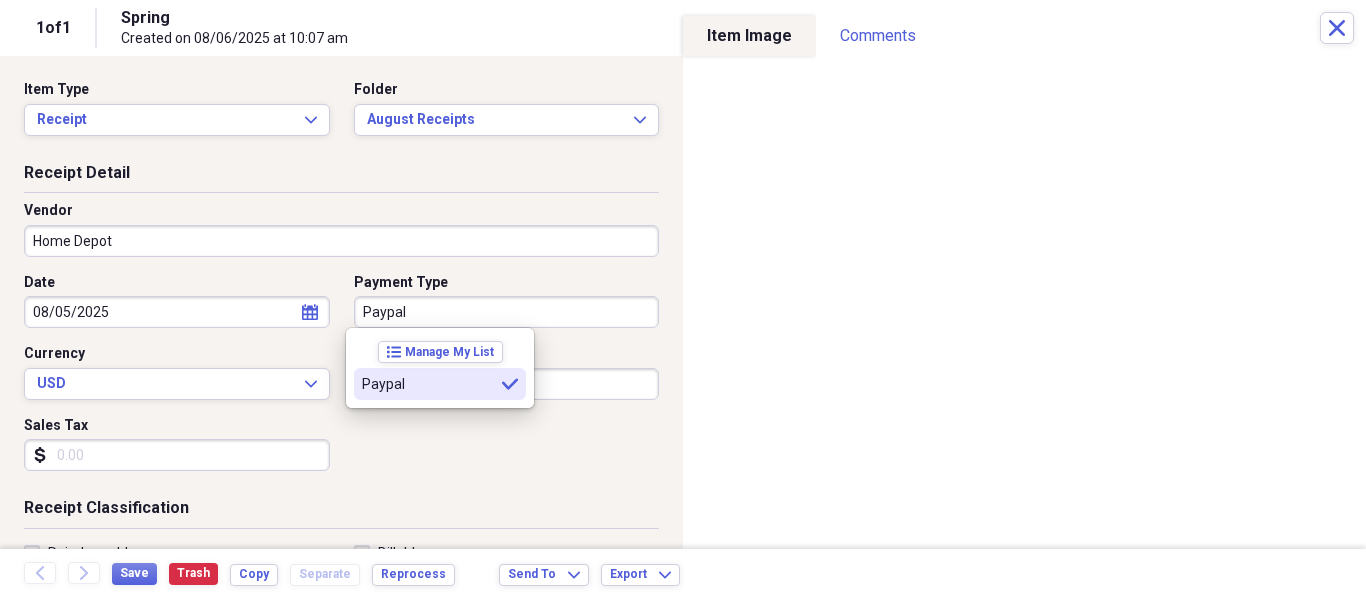 type on "Paypal" 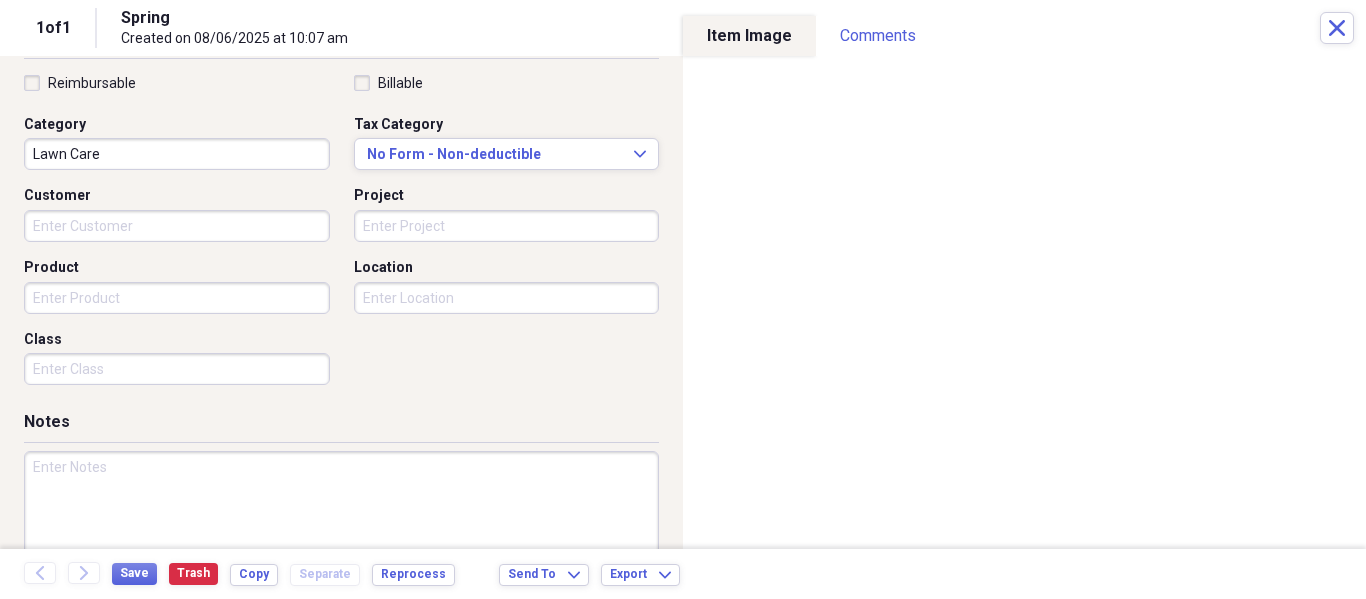 scroll, scrollTop: 500, scrollLeft: 0, axis: vertical 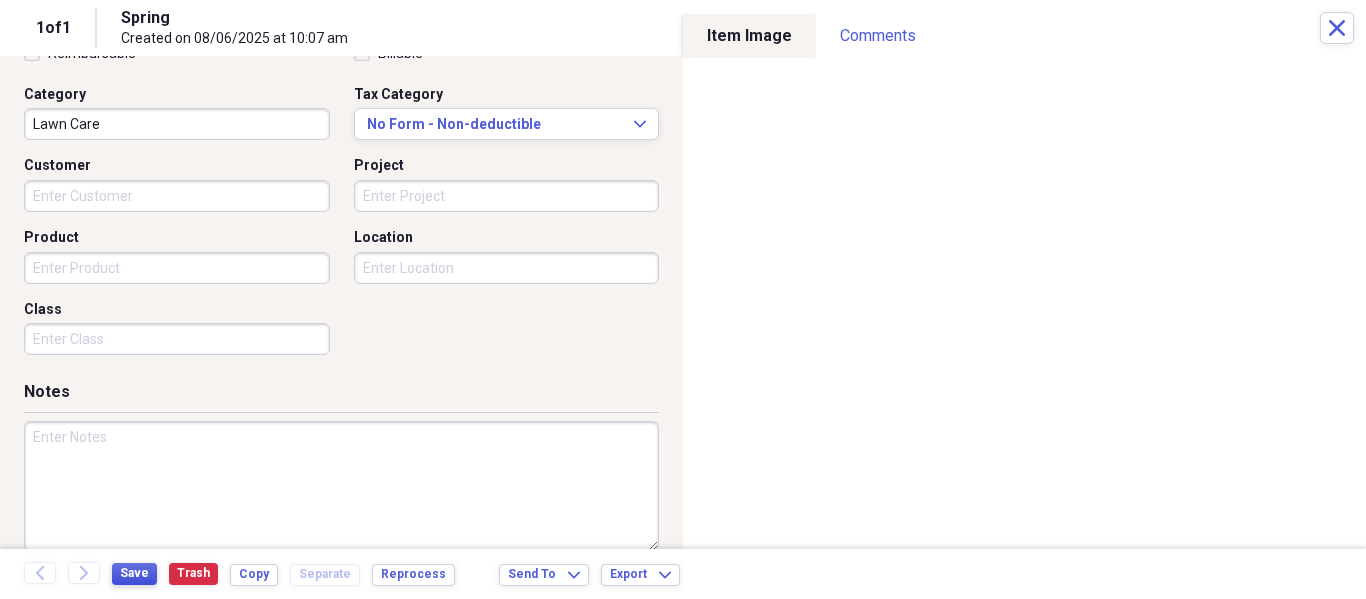 click on "Save" at bounding box center [134, 573] 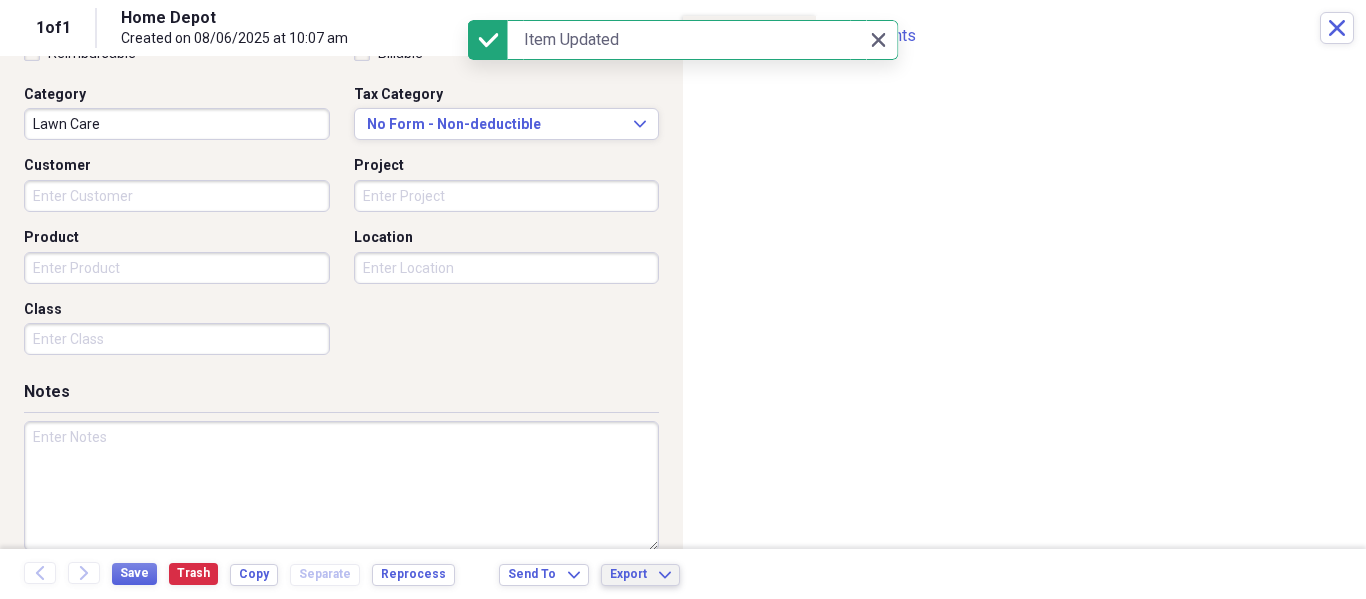 click on "Expand" 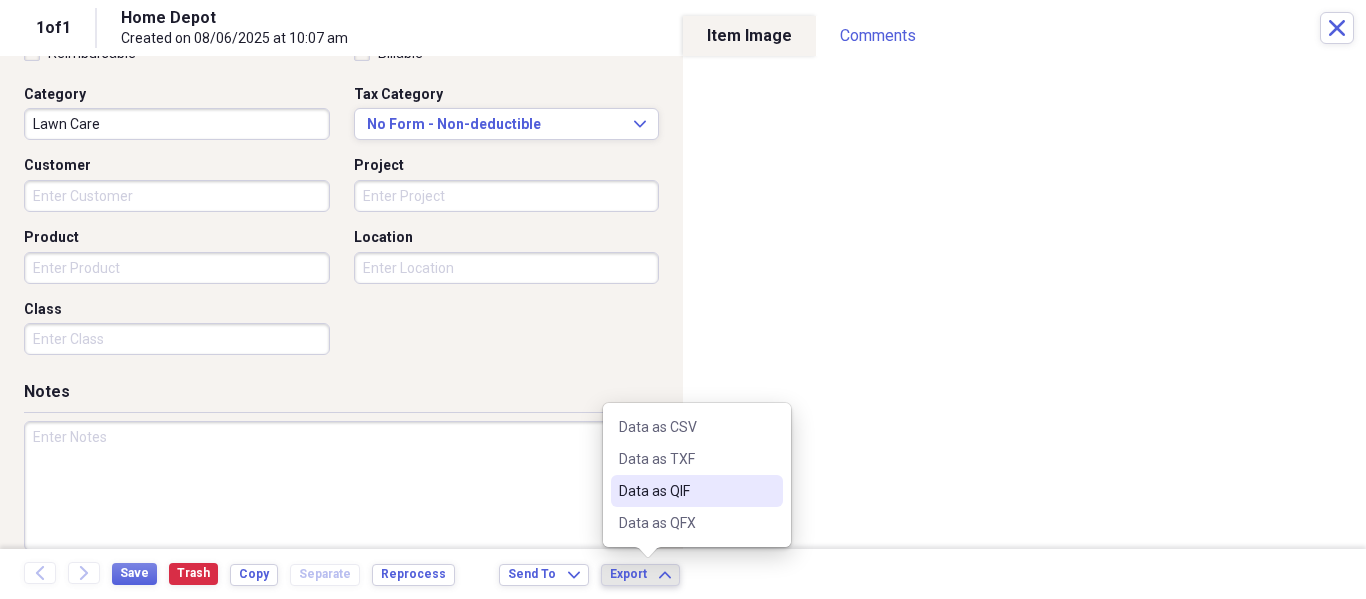 click on "Data as QIF" at bounding box center (685, 491) 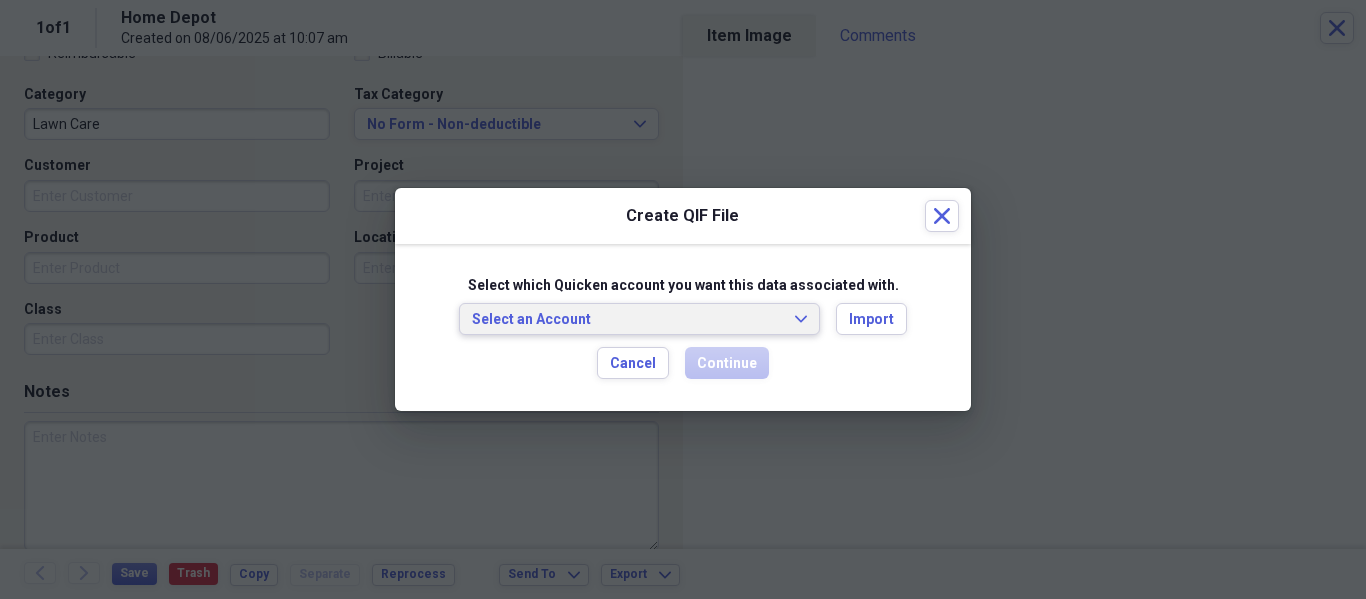 click on "Expand" 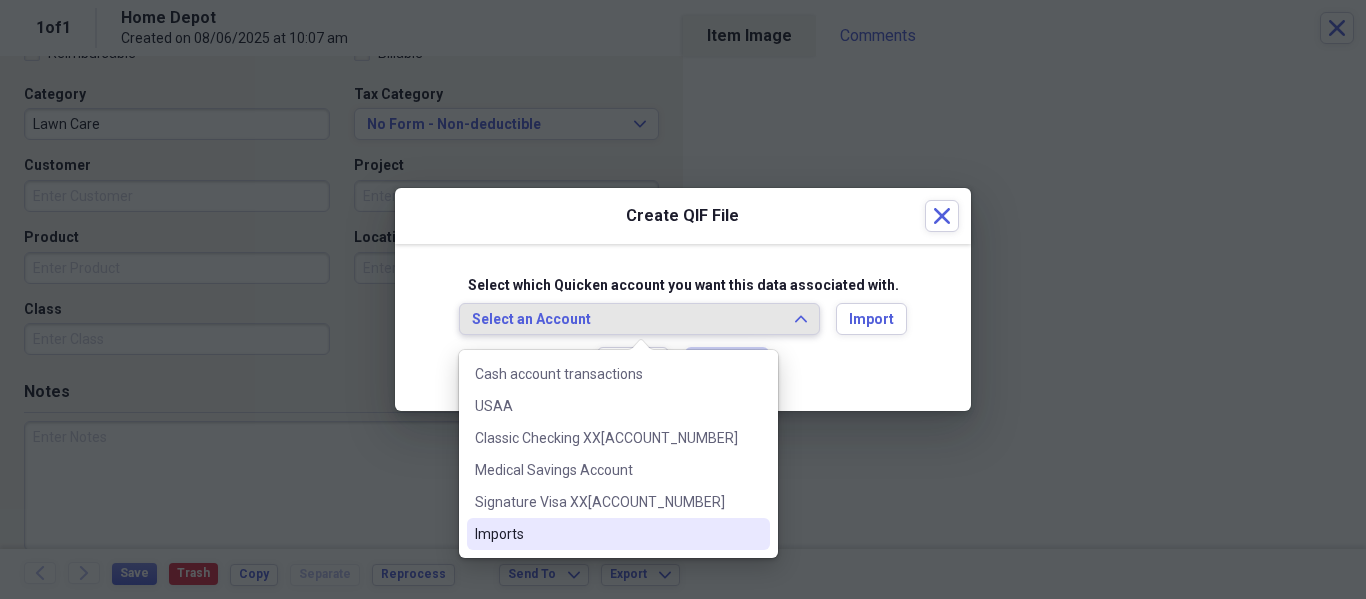 click on "Imports" at bounding box center (606, 534) 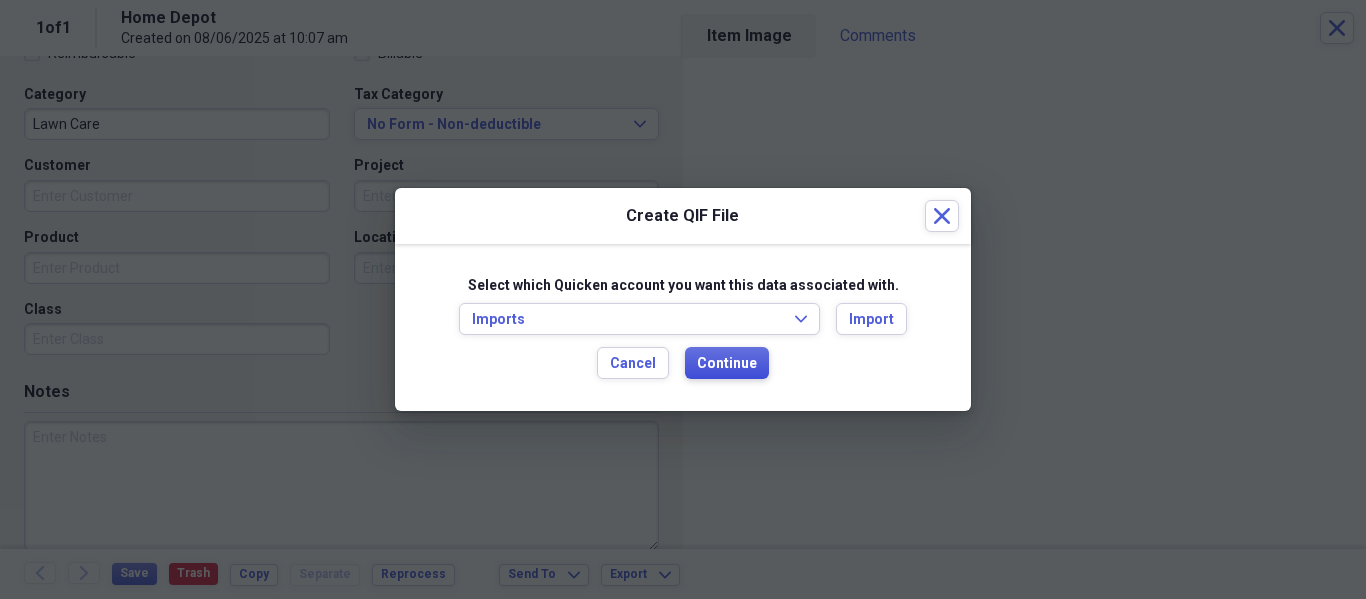 click on "Continue" at bounding box center (727, 364) 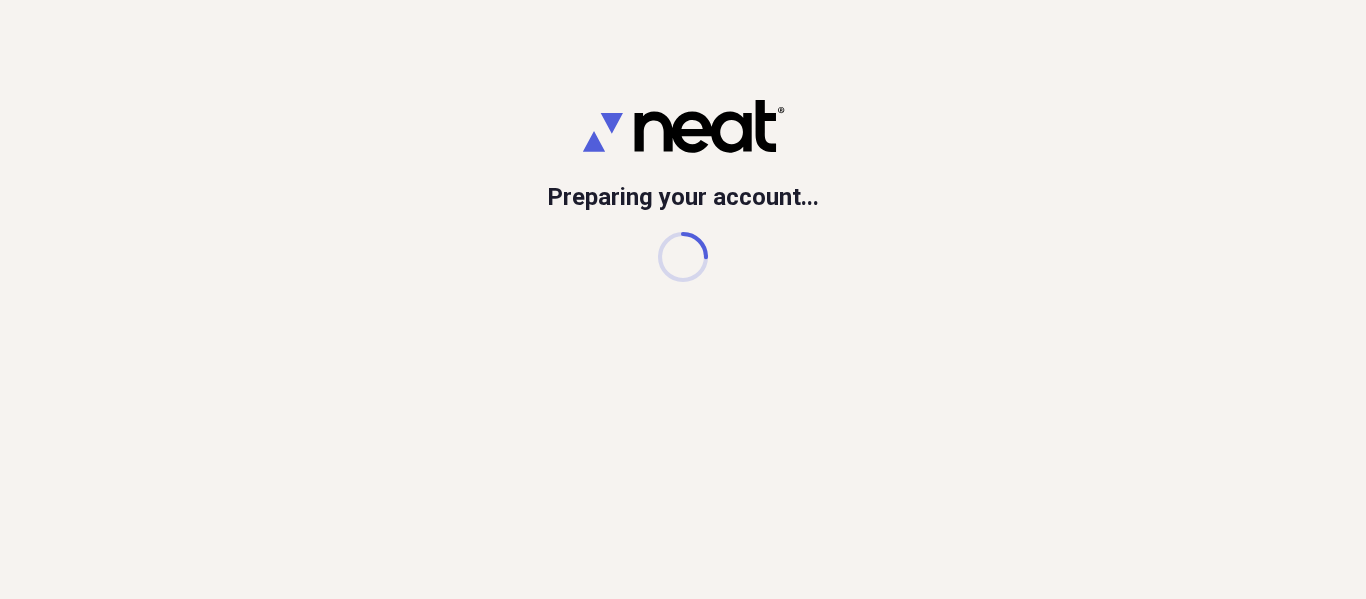 scroll, scrollTop: 0, scrollLeft: 0, axis: both 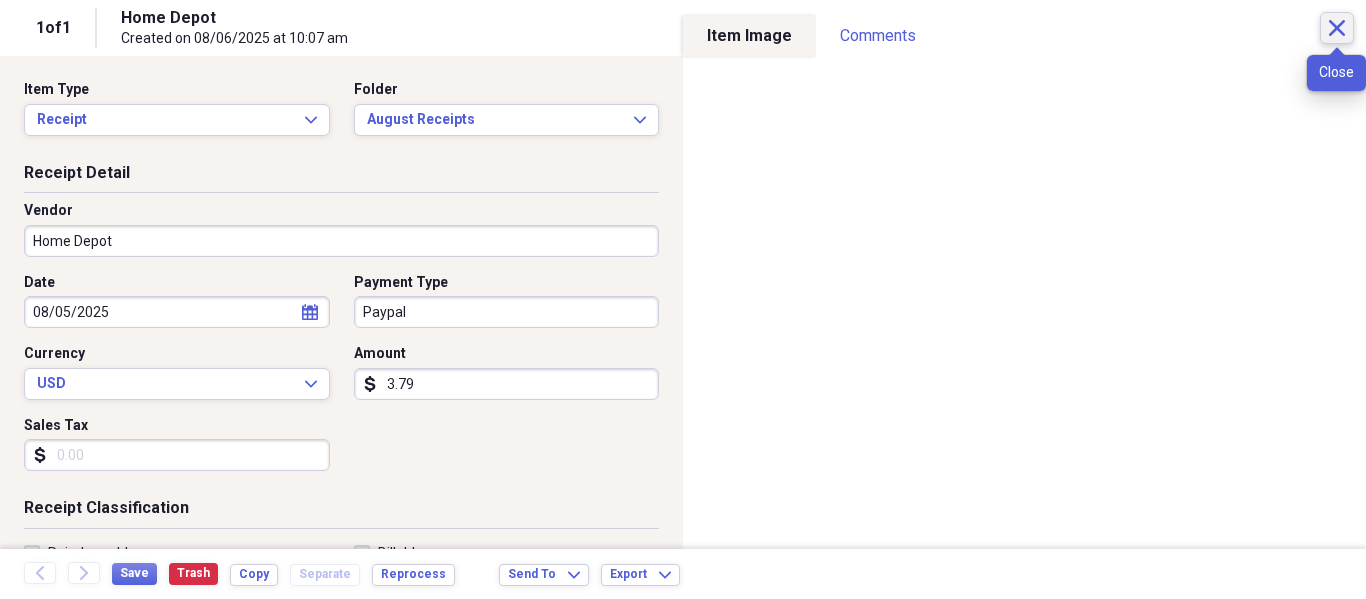 click on "Close" 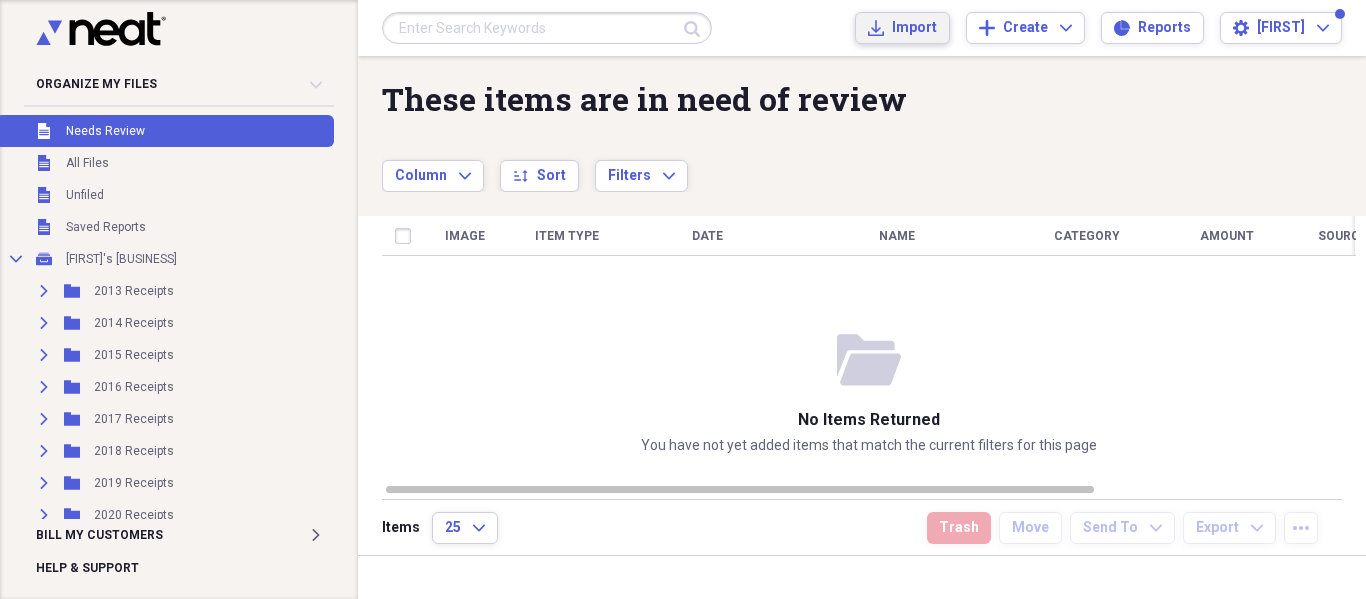 click on "Import" at bounding box center (914, 28) 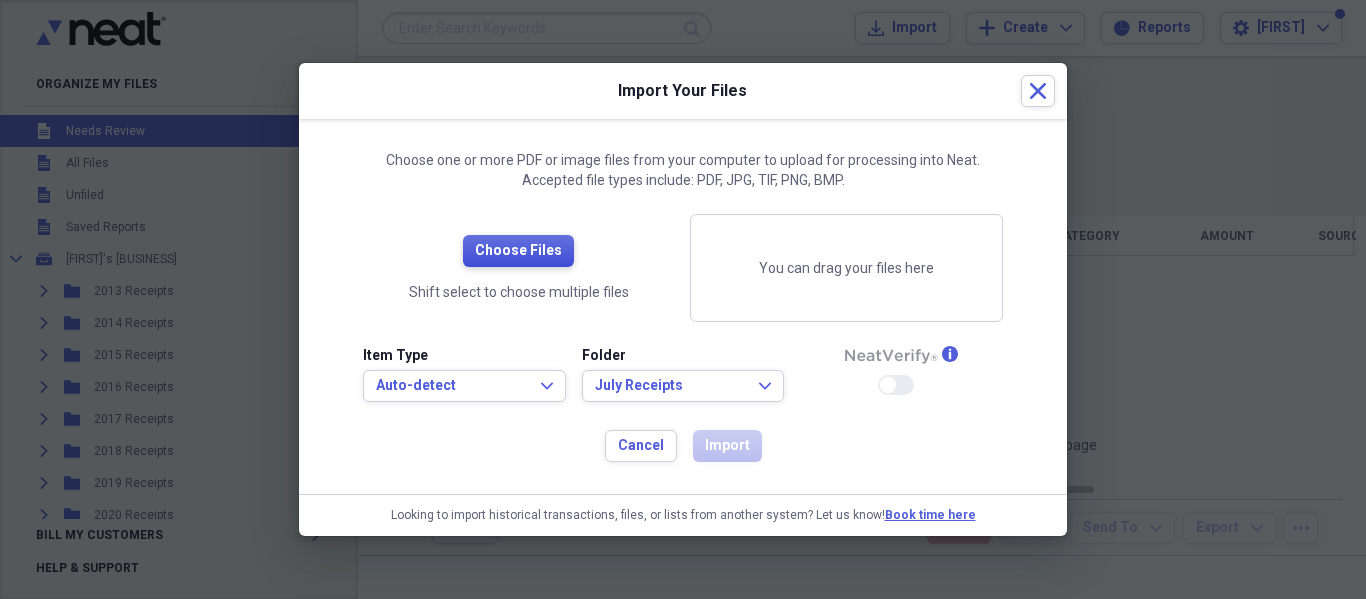 click on "Choose Files" at bounding box center (518, 251) 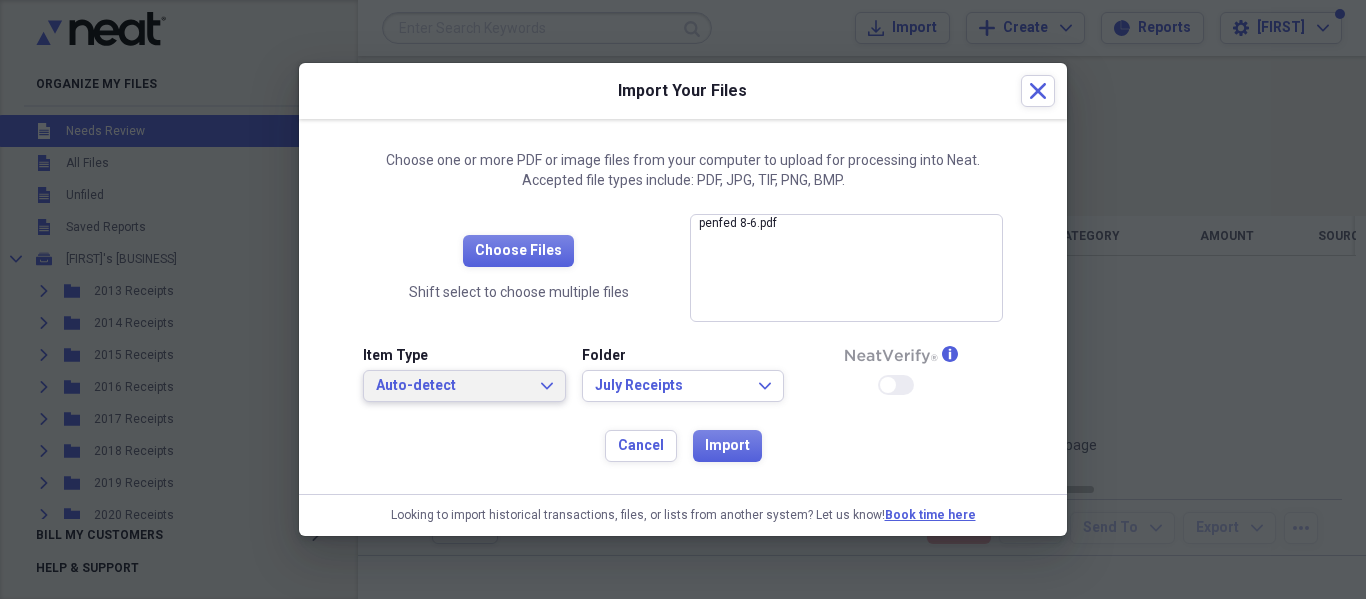 click on "Expand" 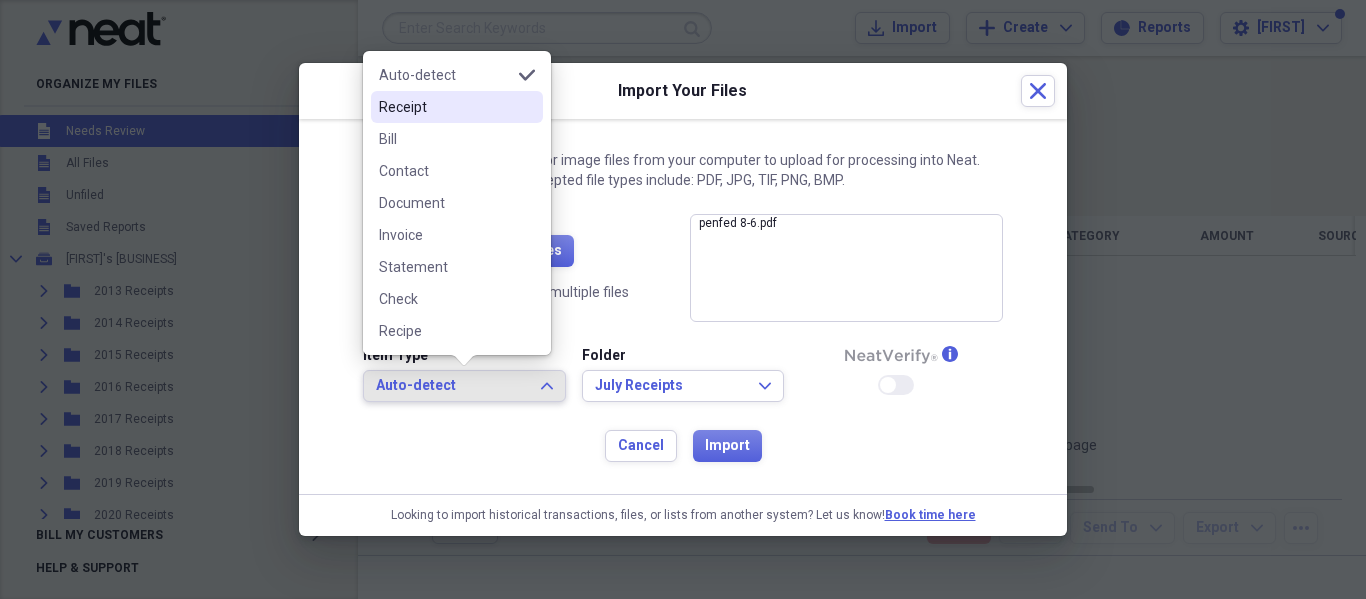 click on "Receipt" at bounding box center [445, 107] 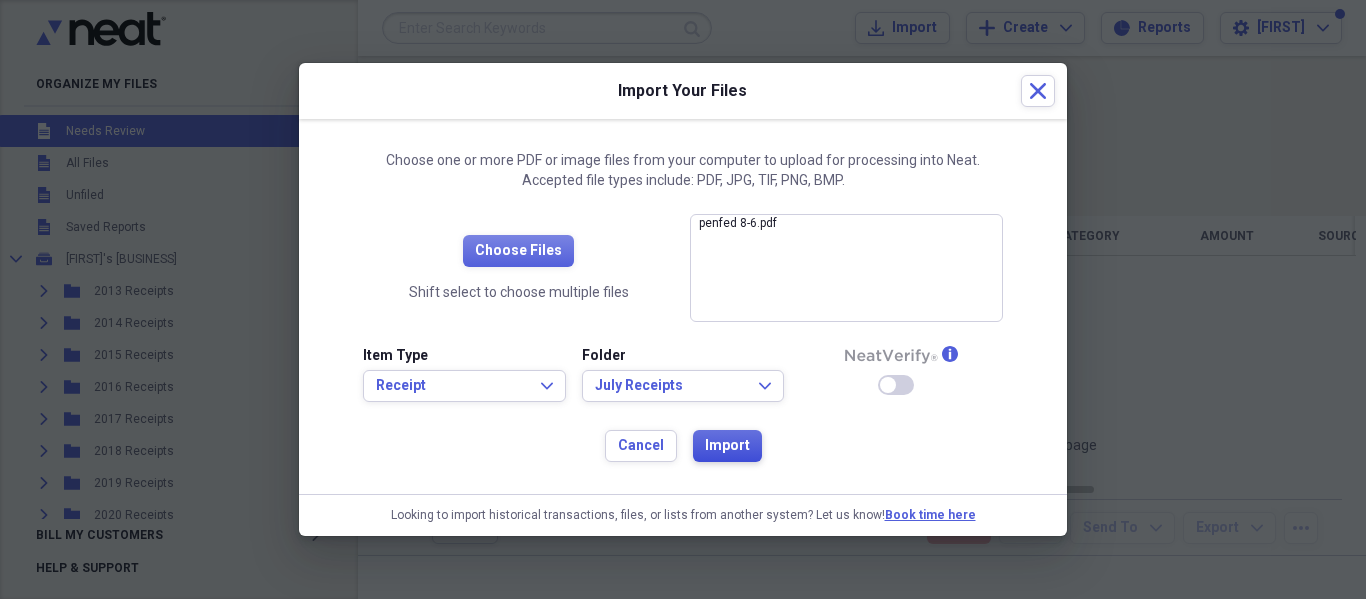 click on "Import" at bounding box center [727, 446] 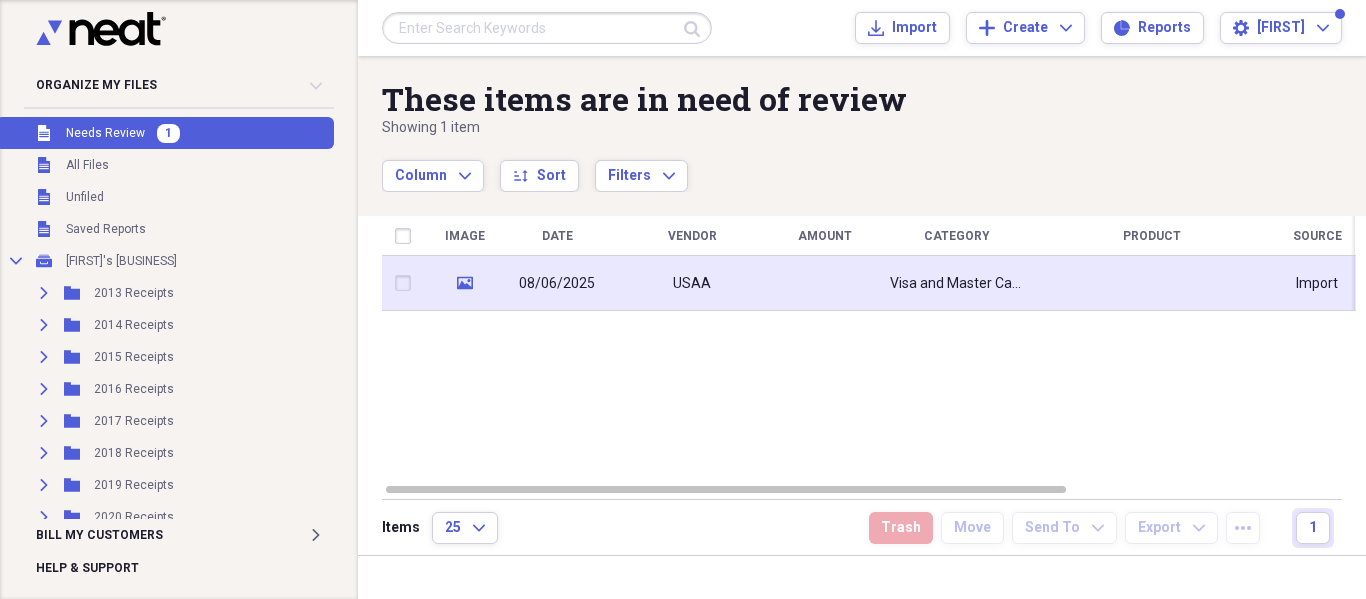 click on "USAA" at bounding box center (692, 283) 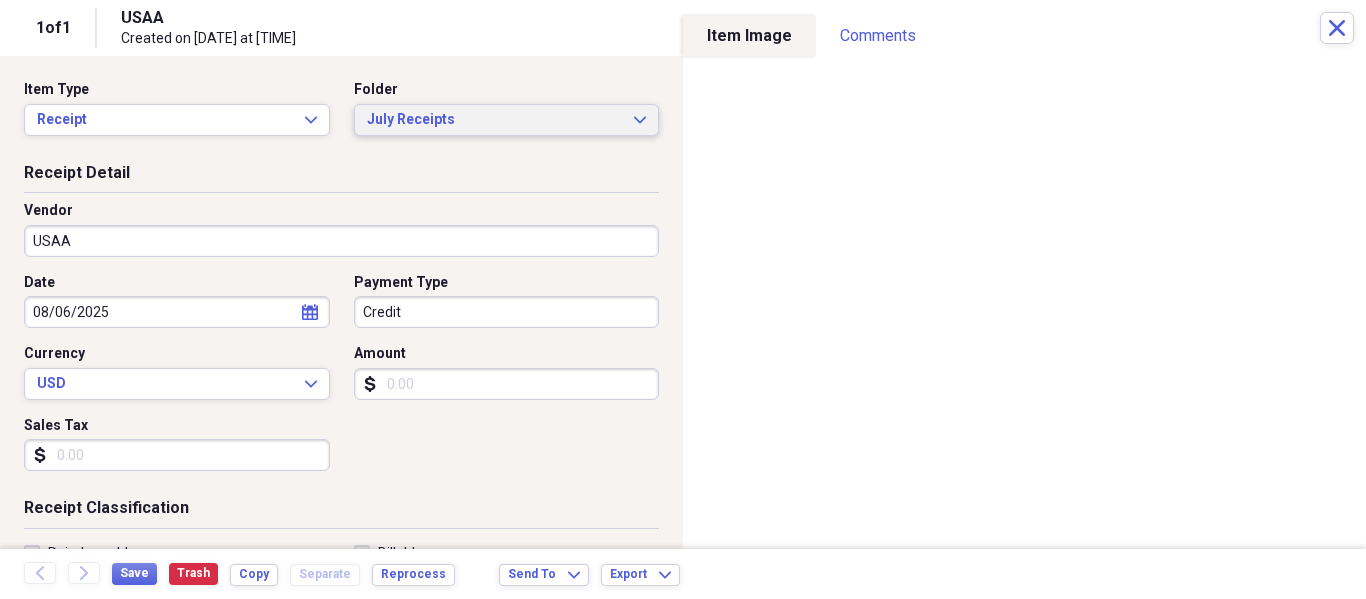 click on "Expand" 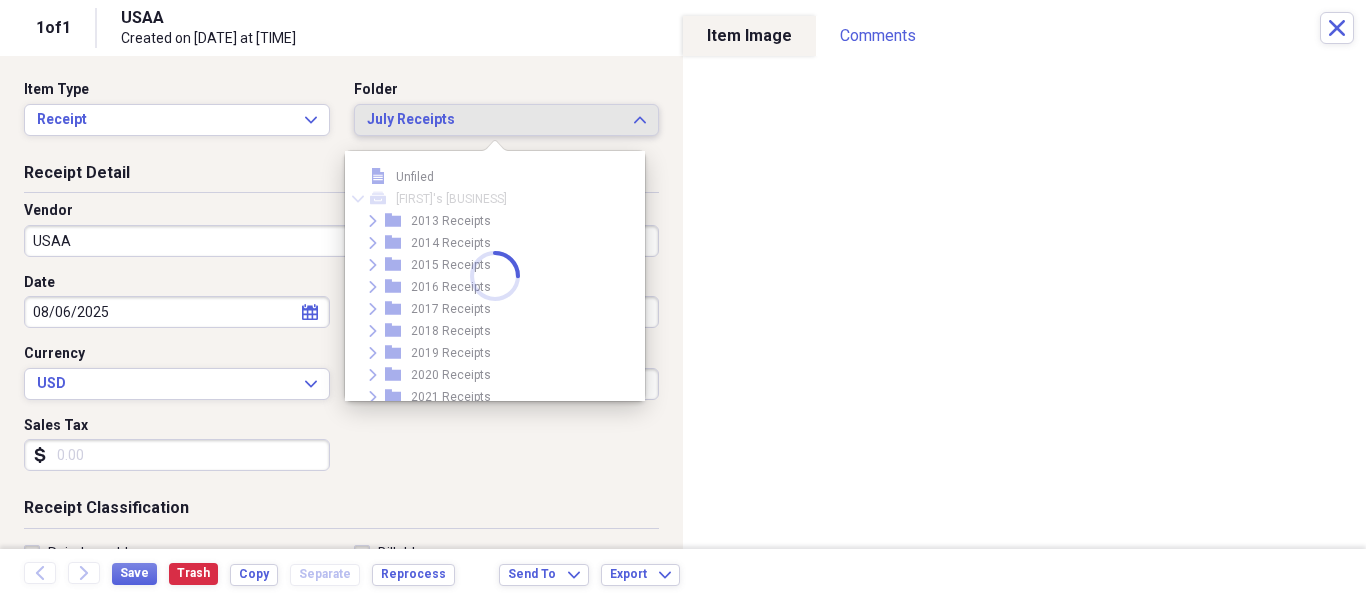 scroll, scrollTop: 319, scrollLeft: 0, axis: vertical 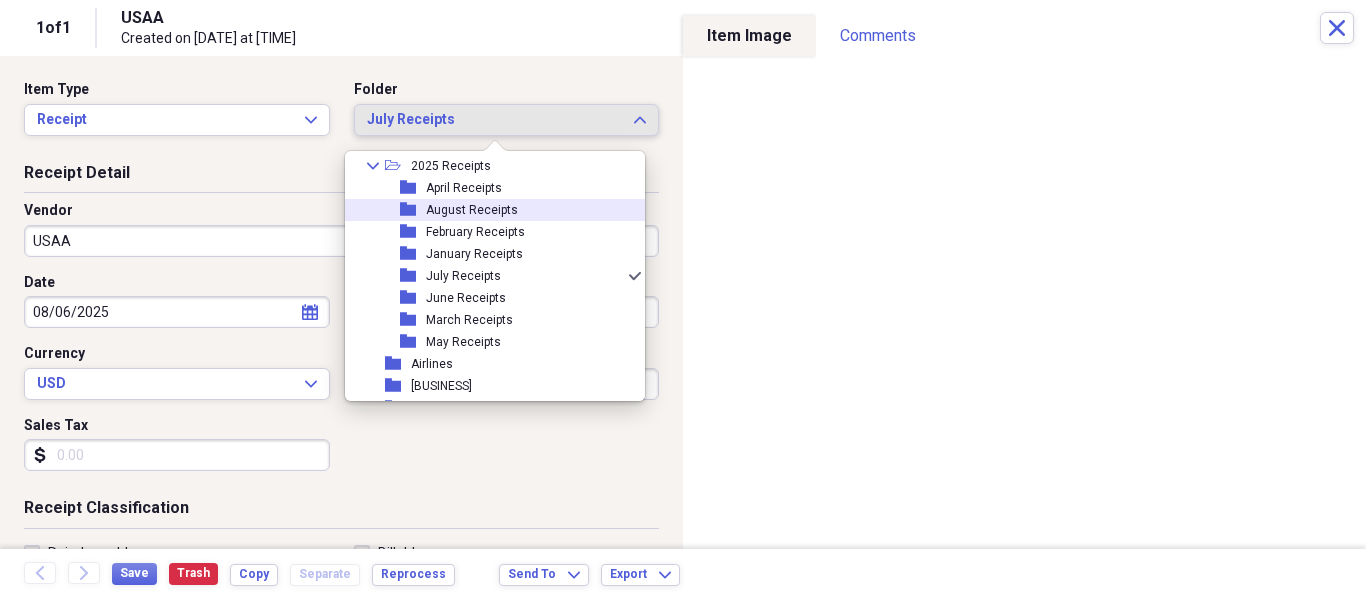 click on "folder August Receipts" at bounding box center (487, 210) 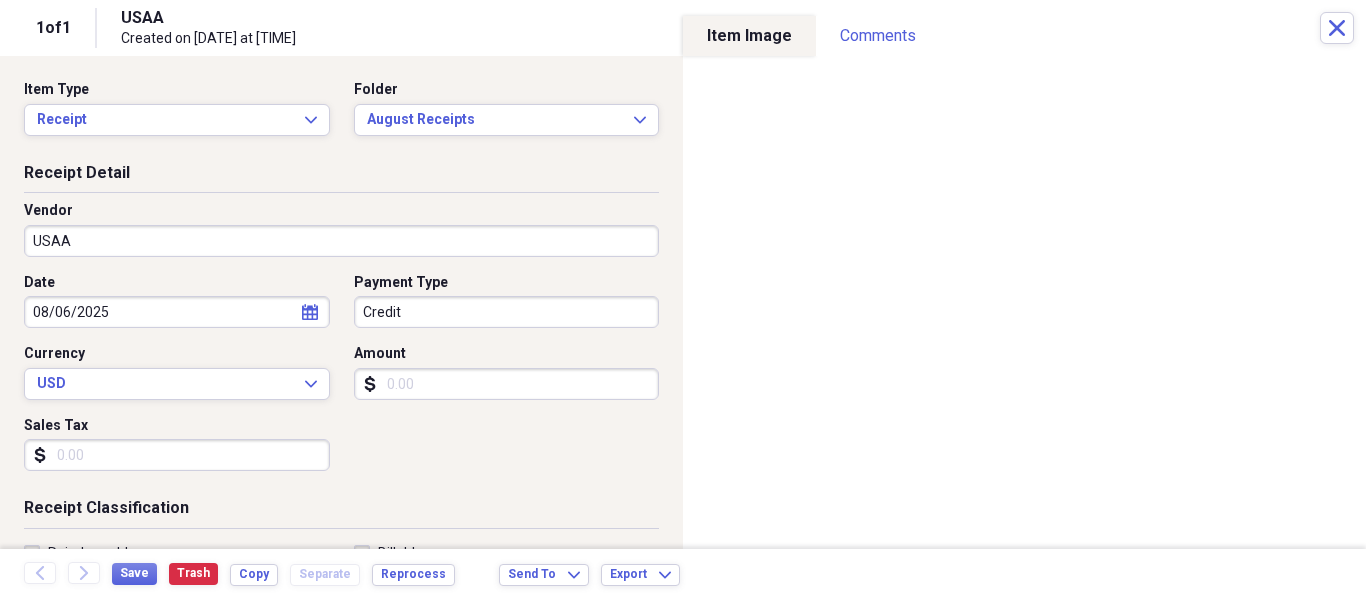click on "USAA" at bounding box center [341, 241] 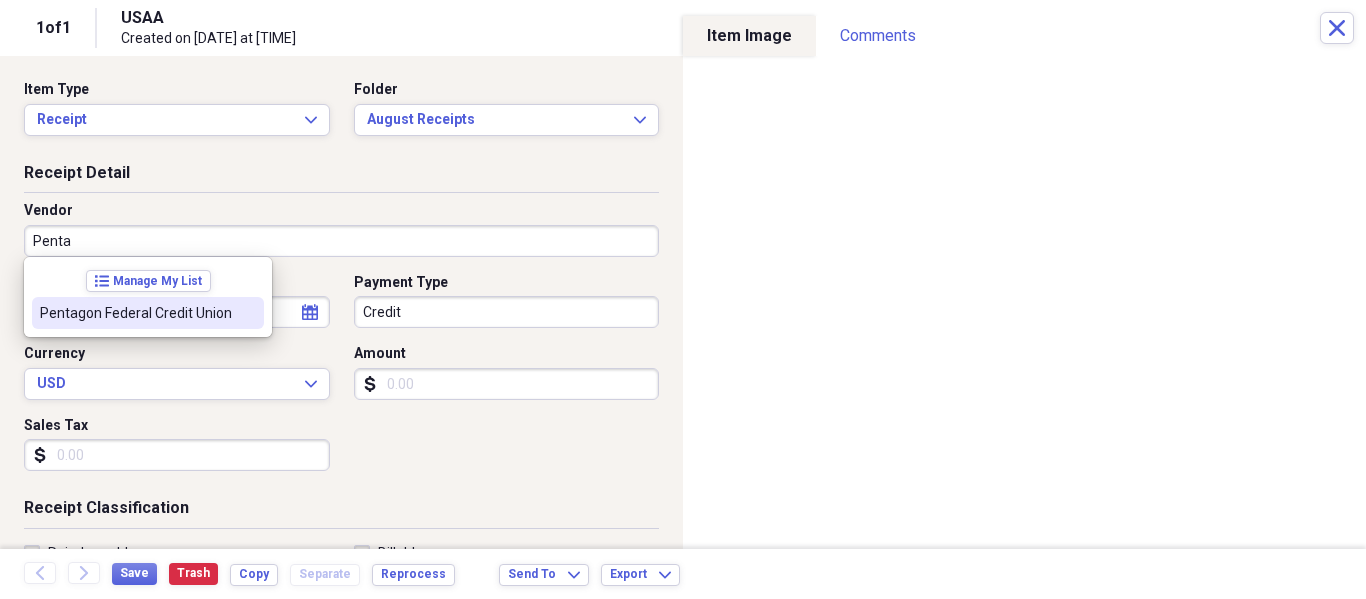 click on "Pentagon Federal Credit Union" at bounding box center [136, 313] 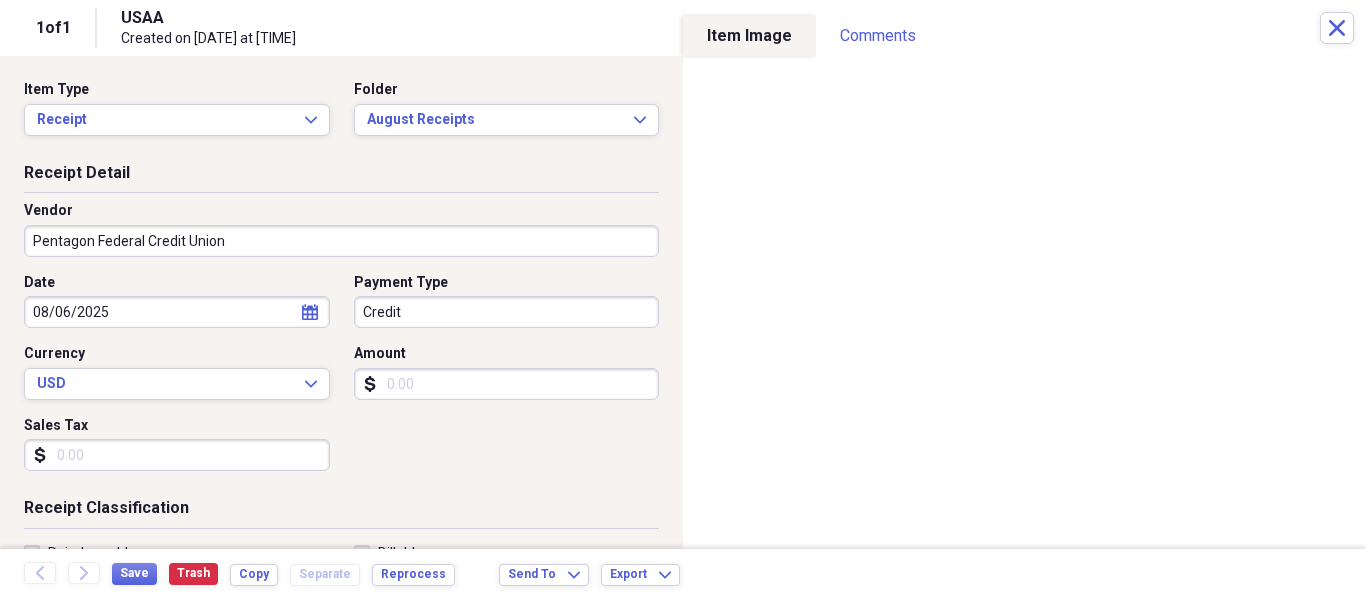 click on "Organize My Files Collapse Unfiled Needs Review Unfiled All Files Unfiled Unfiled Unfiled Saved Reports Collapse My Cabinet [PERSON]'s Cabinet Add Folder Expand Folder 2013 Receipts Add Folder Expand Folder 2014 Receipts Add Folder Expand Folder 2015 Receipts Add Folder Expand Folder 2016 Receipts Add Folder Expand Folder 2017 Receipts Add Folder Expand Folder 2018 Receipts Add Folder Expand Folder 2019 Receipts Add Folder Expand Folder 2020 Receipts Add Folder Expand Folder 2021 Receipts Add Folder Expand Folder 2022 Receipts Add Folder Expand Folder 2023 Receipts Add Folder Expand Folder 2024 Receipts Add Folder Collapse Open Folder 2025 Receipts Add Folder Folder April Receipts Add Folder Folder August Receipts Add Folder Folder February Receipts Add Folder Folder January Receipts Add Folder Folder July Receipts Add Folder Folder June Receipts Add Folder Folder March Receipts Add Folder Folder May Receipts Add Folder Folder Airlines Add Folder Folder CapEd Credit Union Add Folder Folder Add Folder Folder" at bounding box center (683, 299) 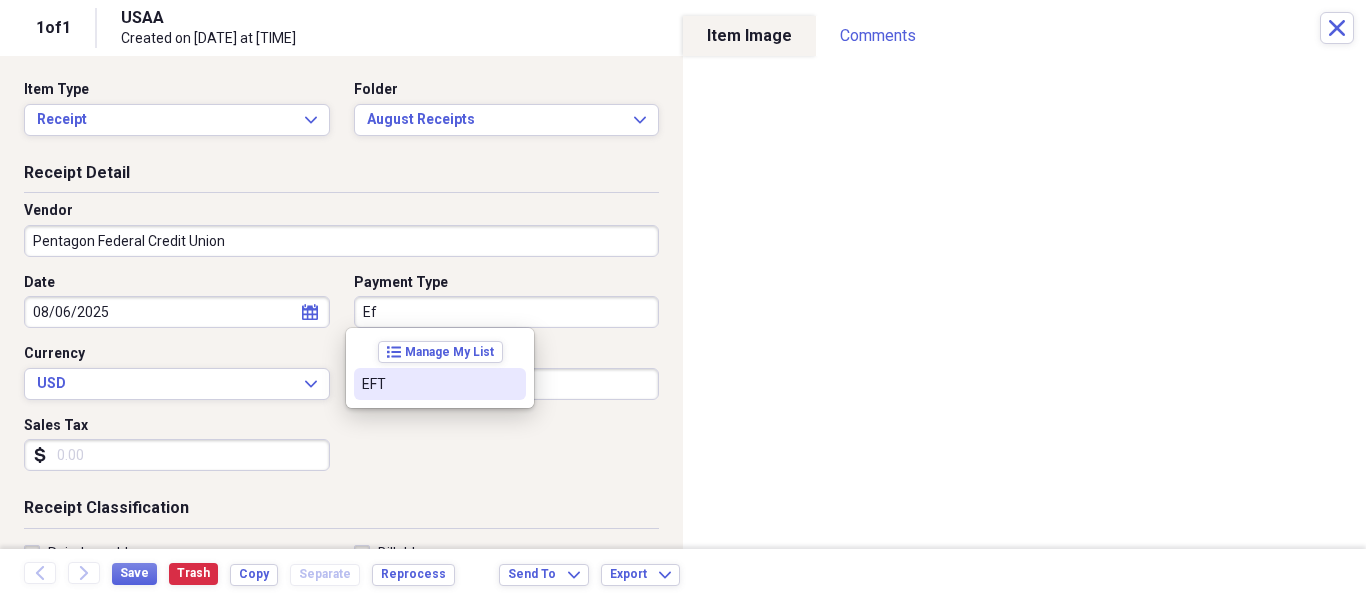 click on "EFT" at bounding box center [428, 384] 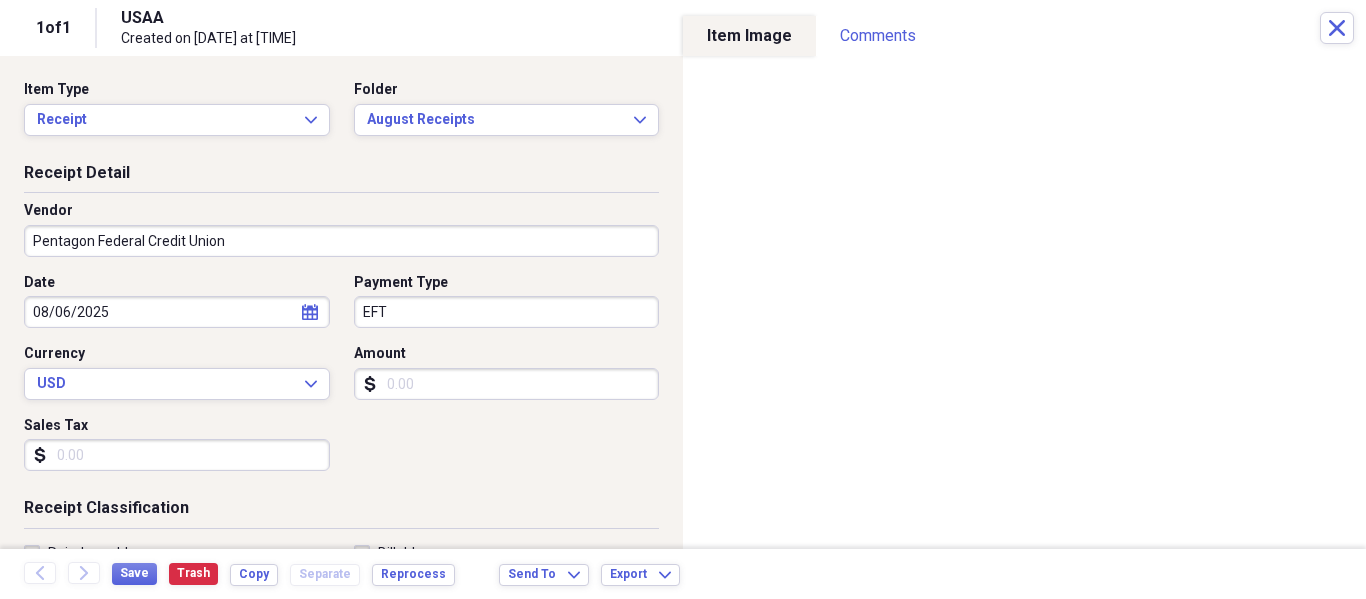 click on "Amount" at bounding box center (507, 384) 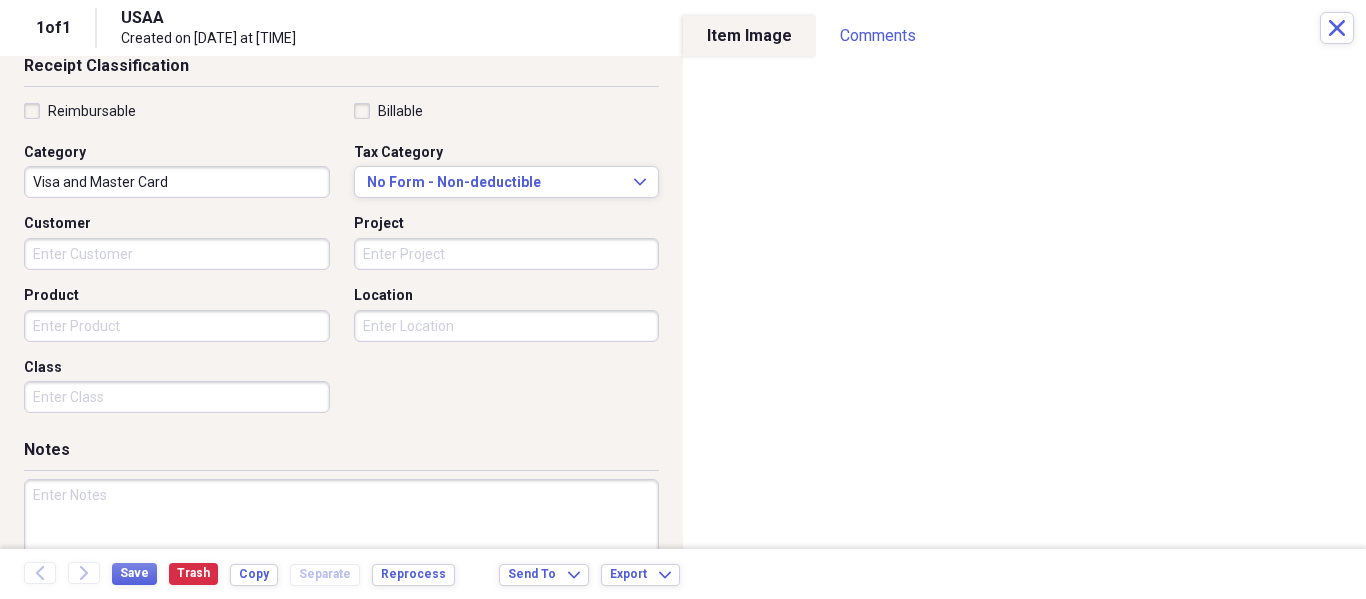 scroll, scrollTop: 500, scrollLeft: 0, axis: vertical 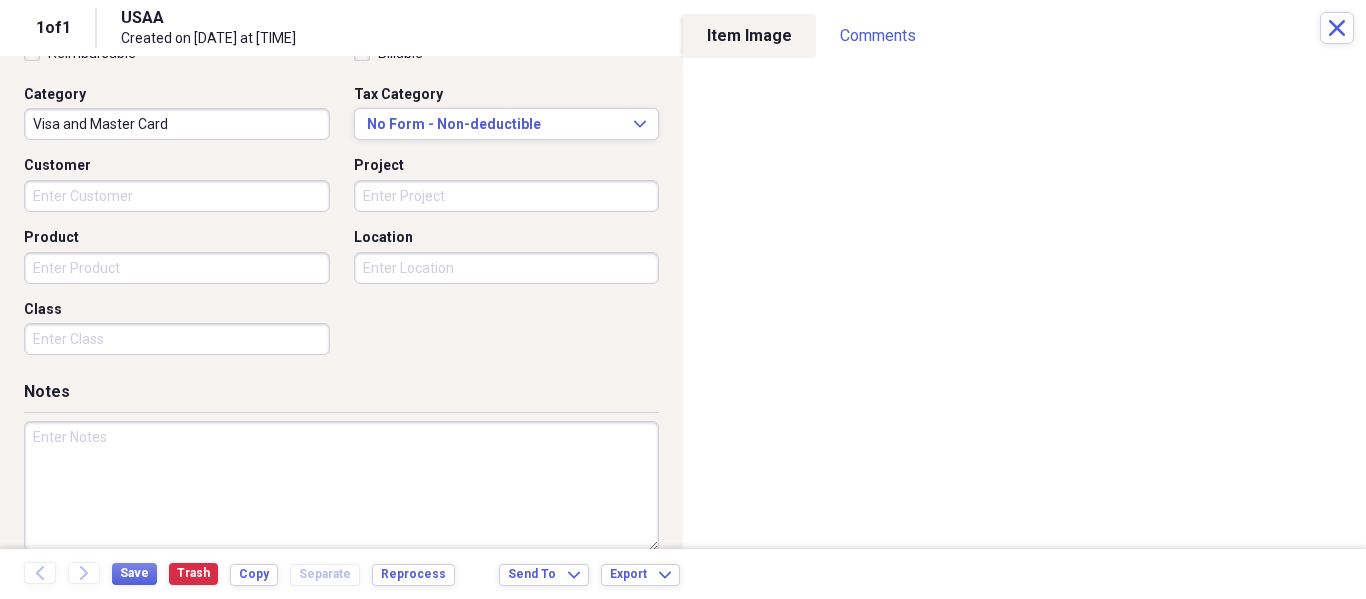type on "3789.62" 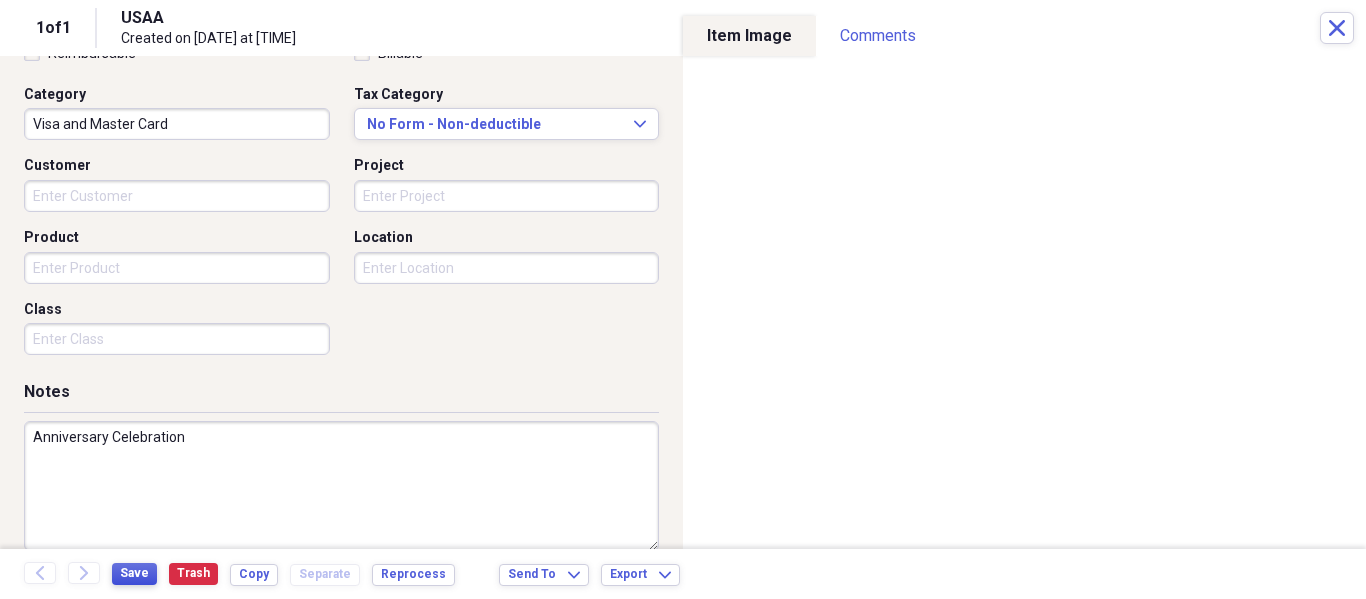 type on "Anniversary Celebration" 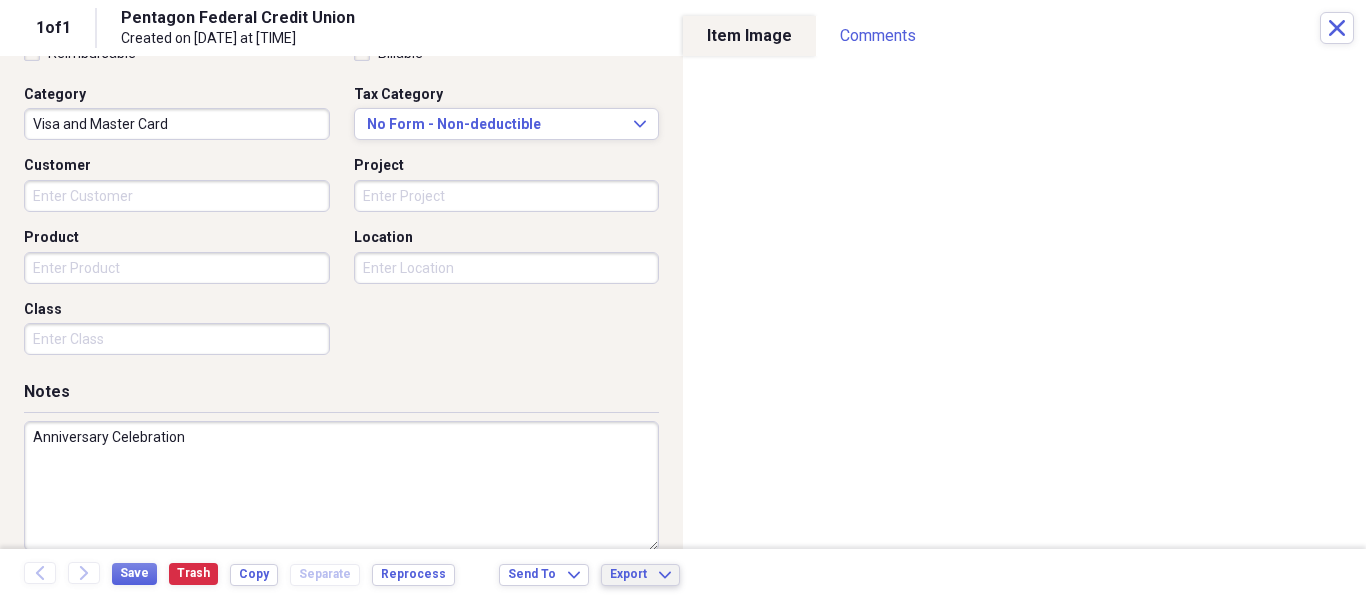 click on "Expand" 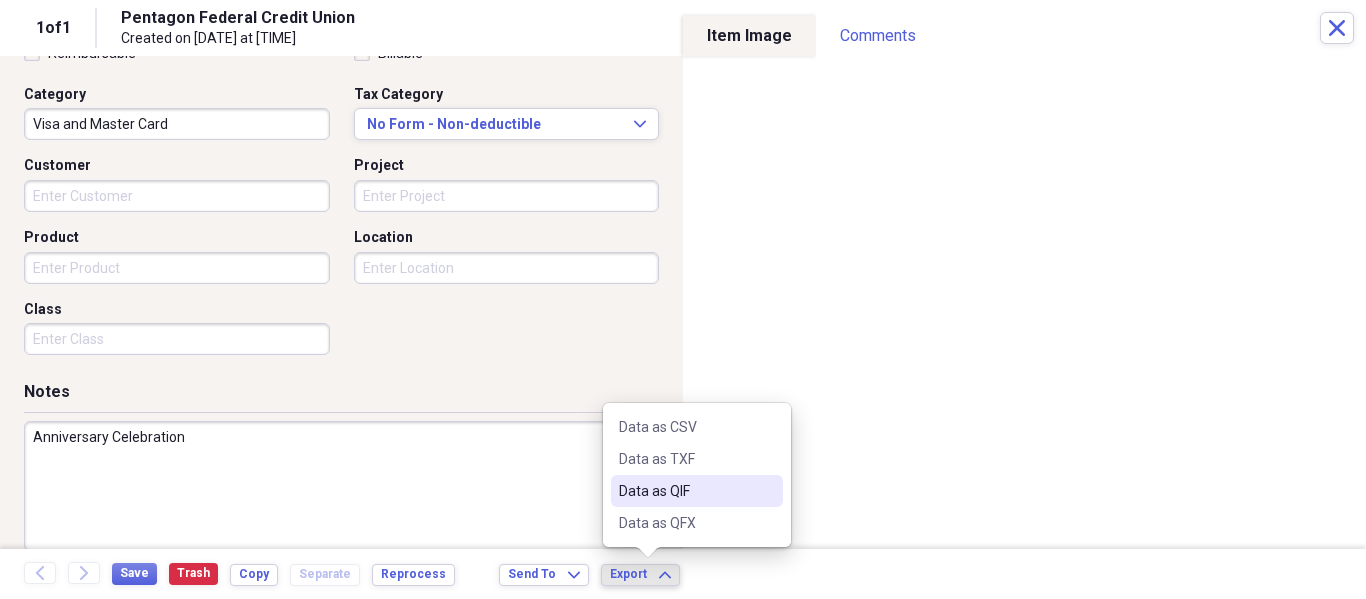 click on "Data as QIF" at bounding box center (685, 491) 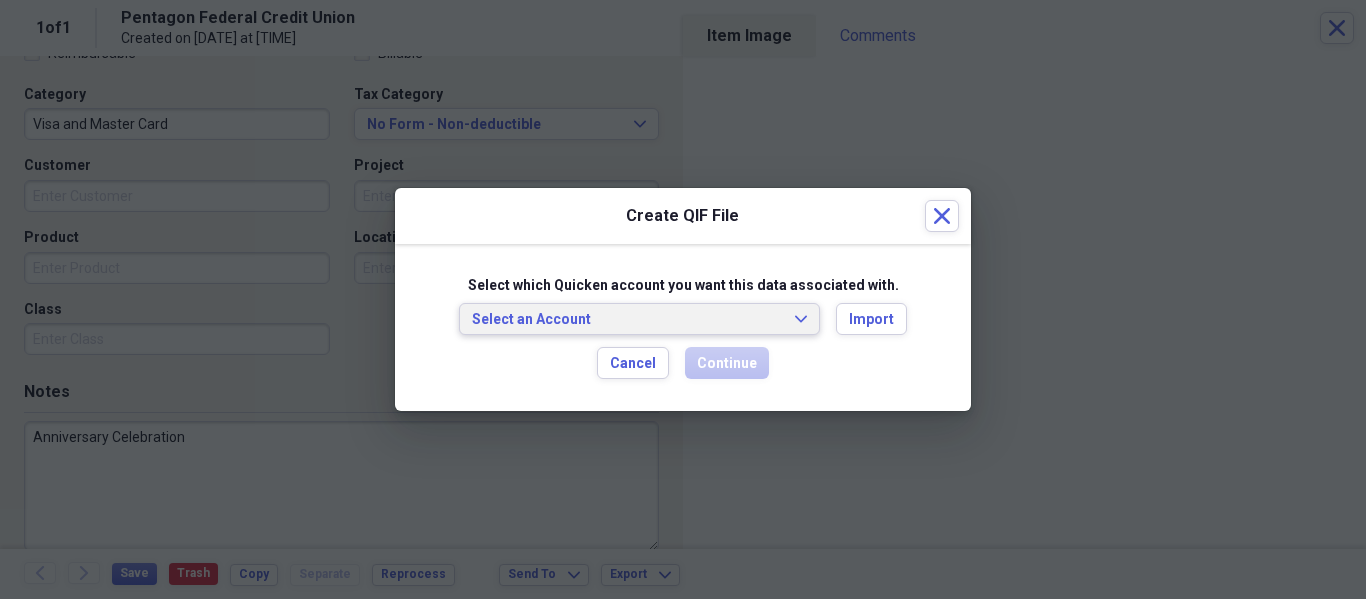 click on "Expand" 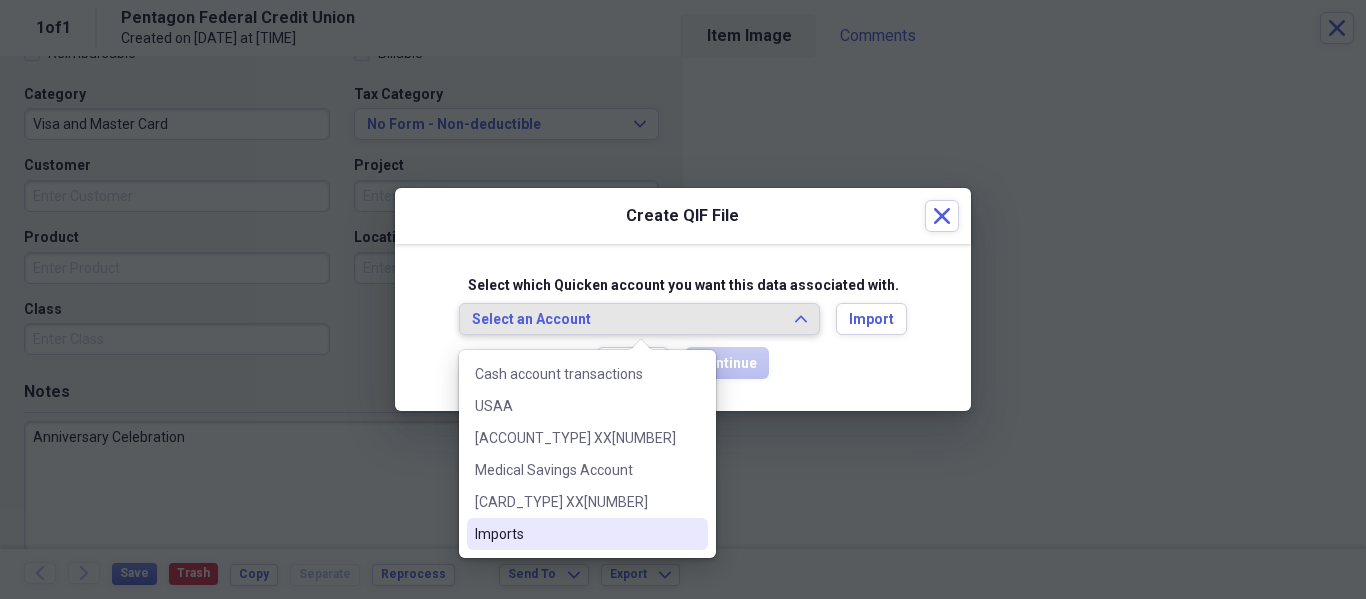 click on "Imports" at bounding box center (575, 534) 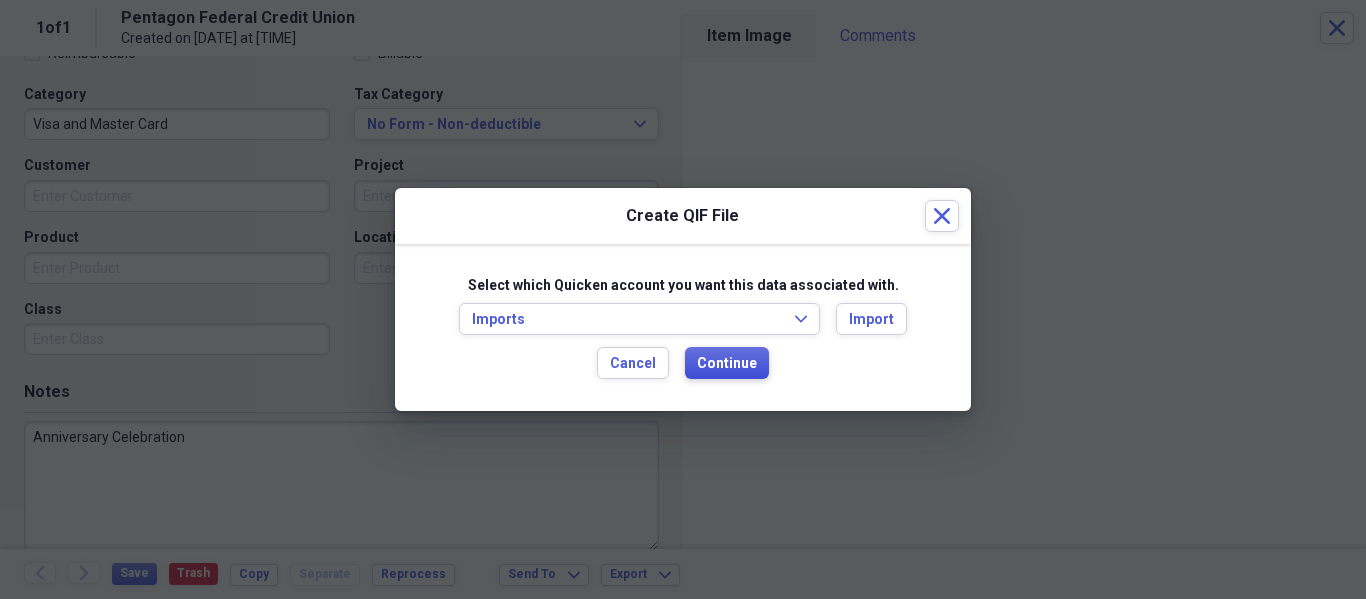 click on "Continue" at bounding box center [727, 364] 